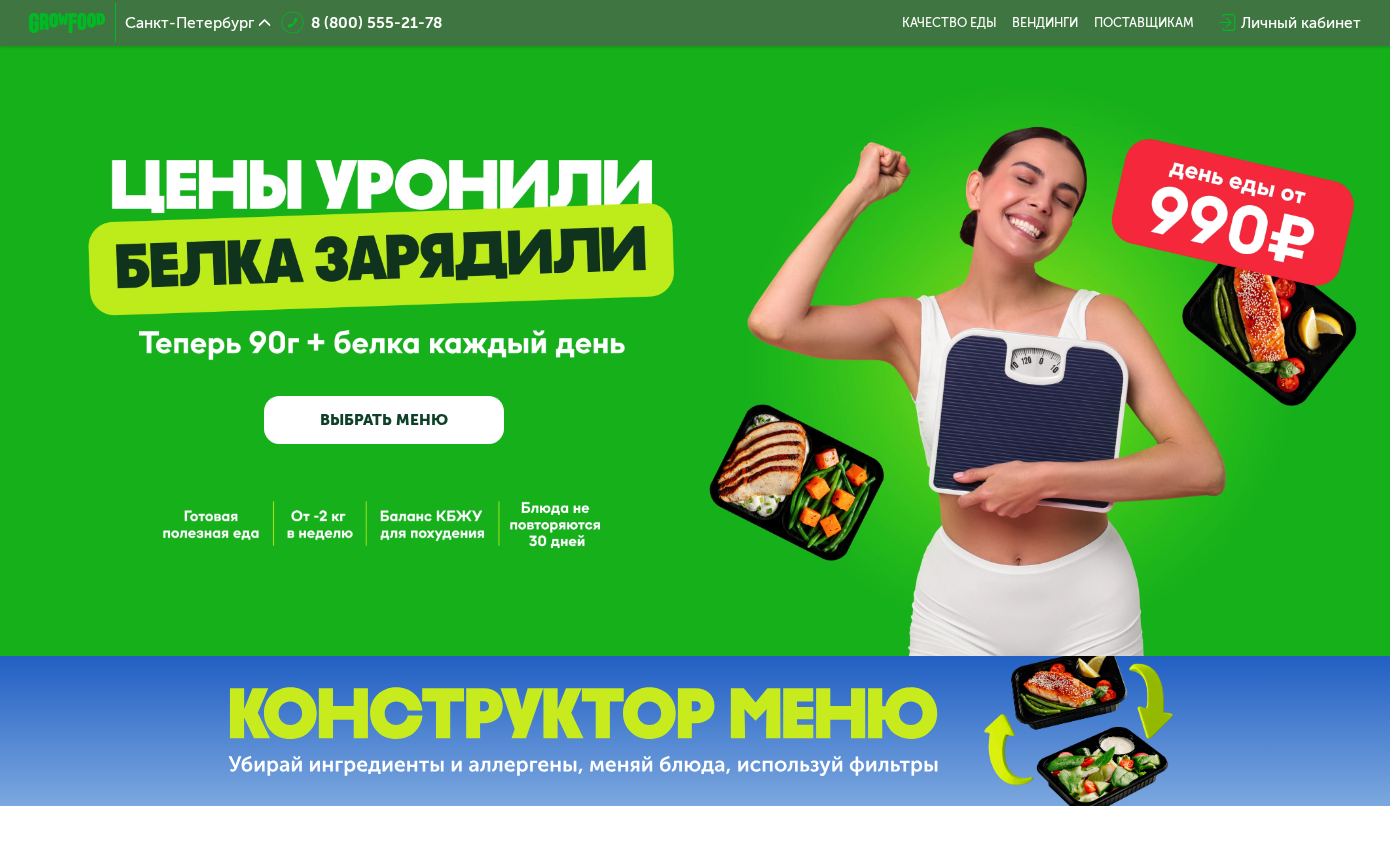 scroll, scrollTop: 0, scrollLeft: 0, axis: both 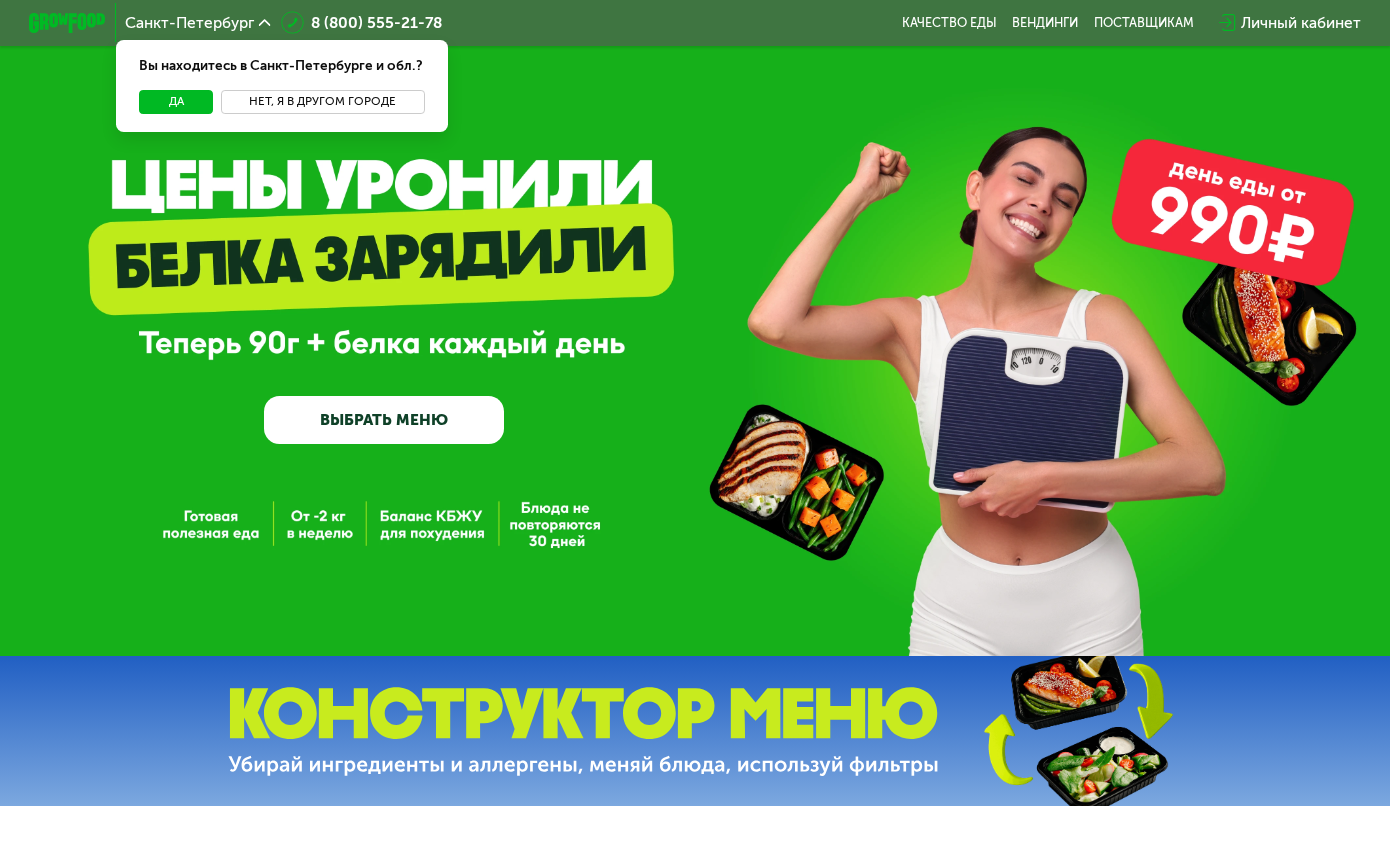 click on "Нет, я в другом городе" at bounding box center (323, 101) 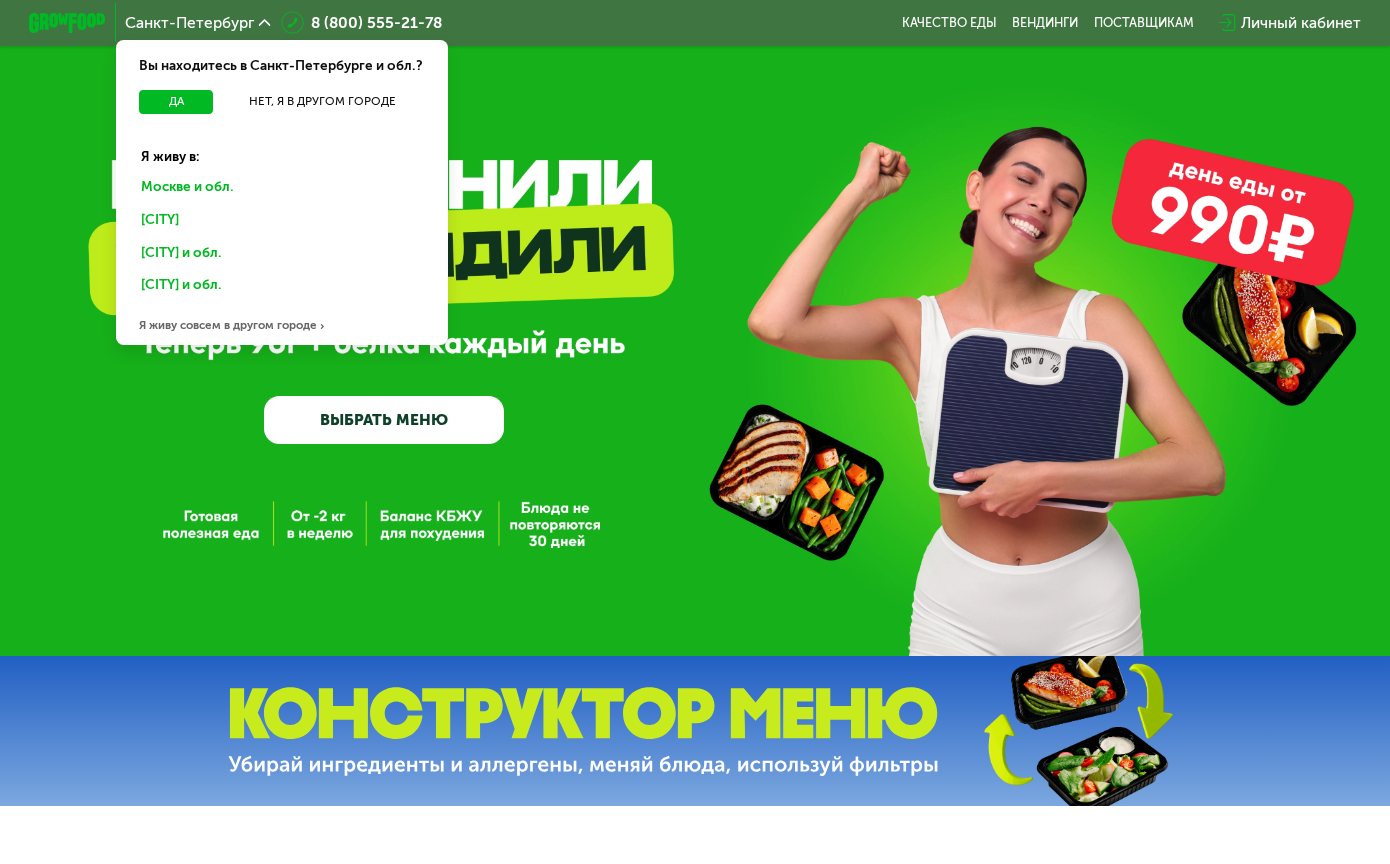 click on "Москве и обл." 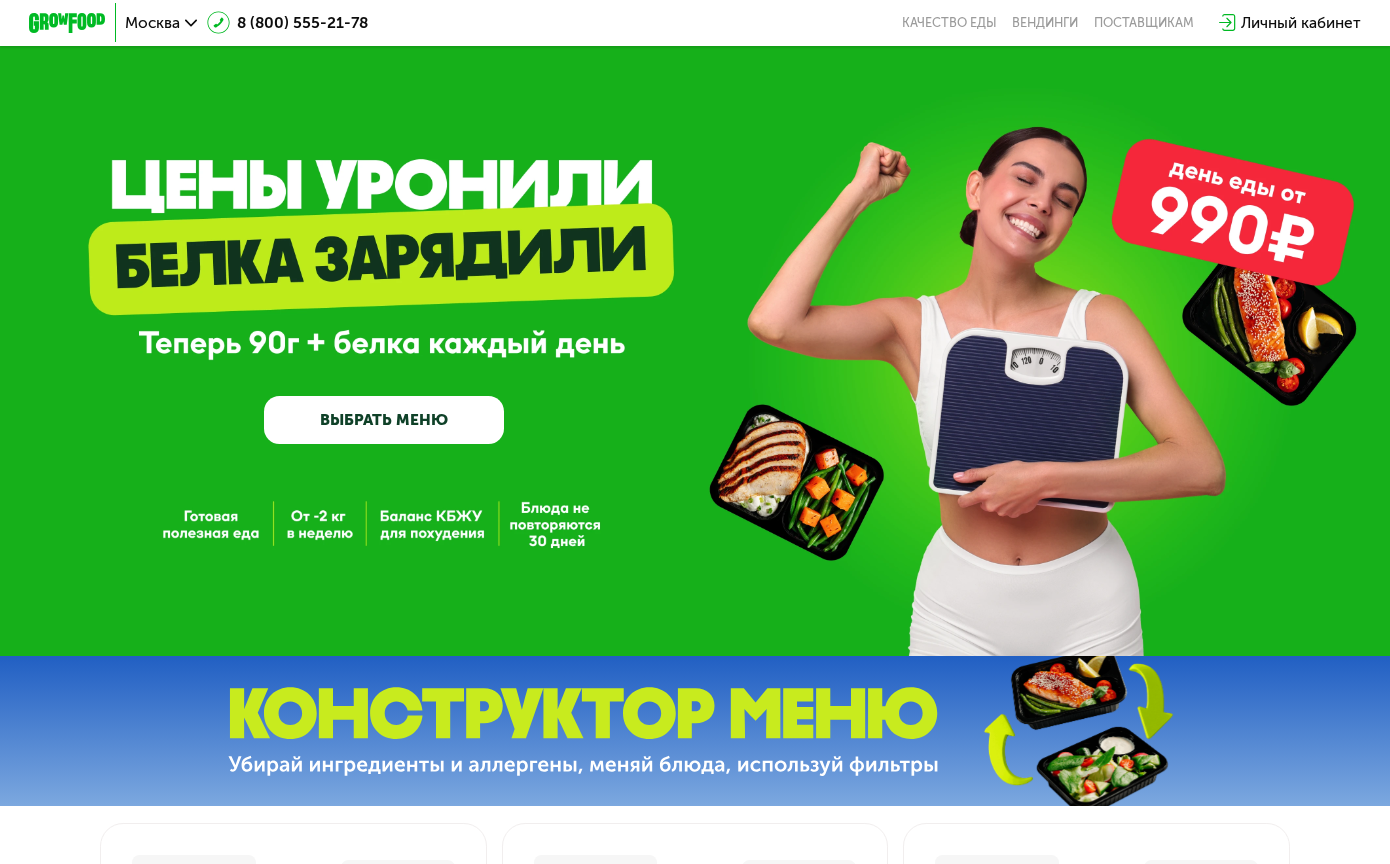 scroll, scrollTop: 0, scrollLeft: 0, axis: both 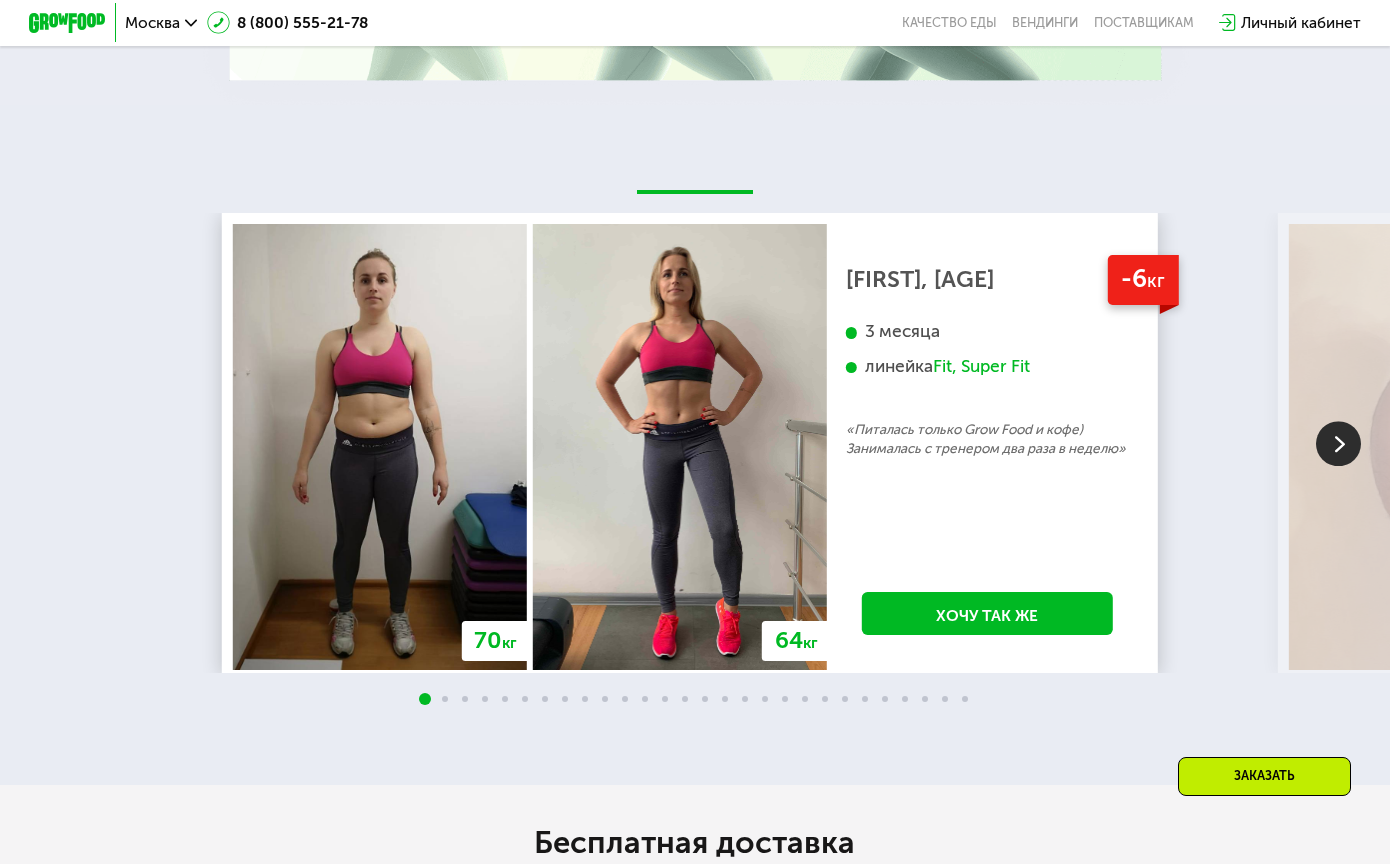 click at bounding box center [1338, 443] 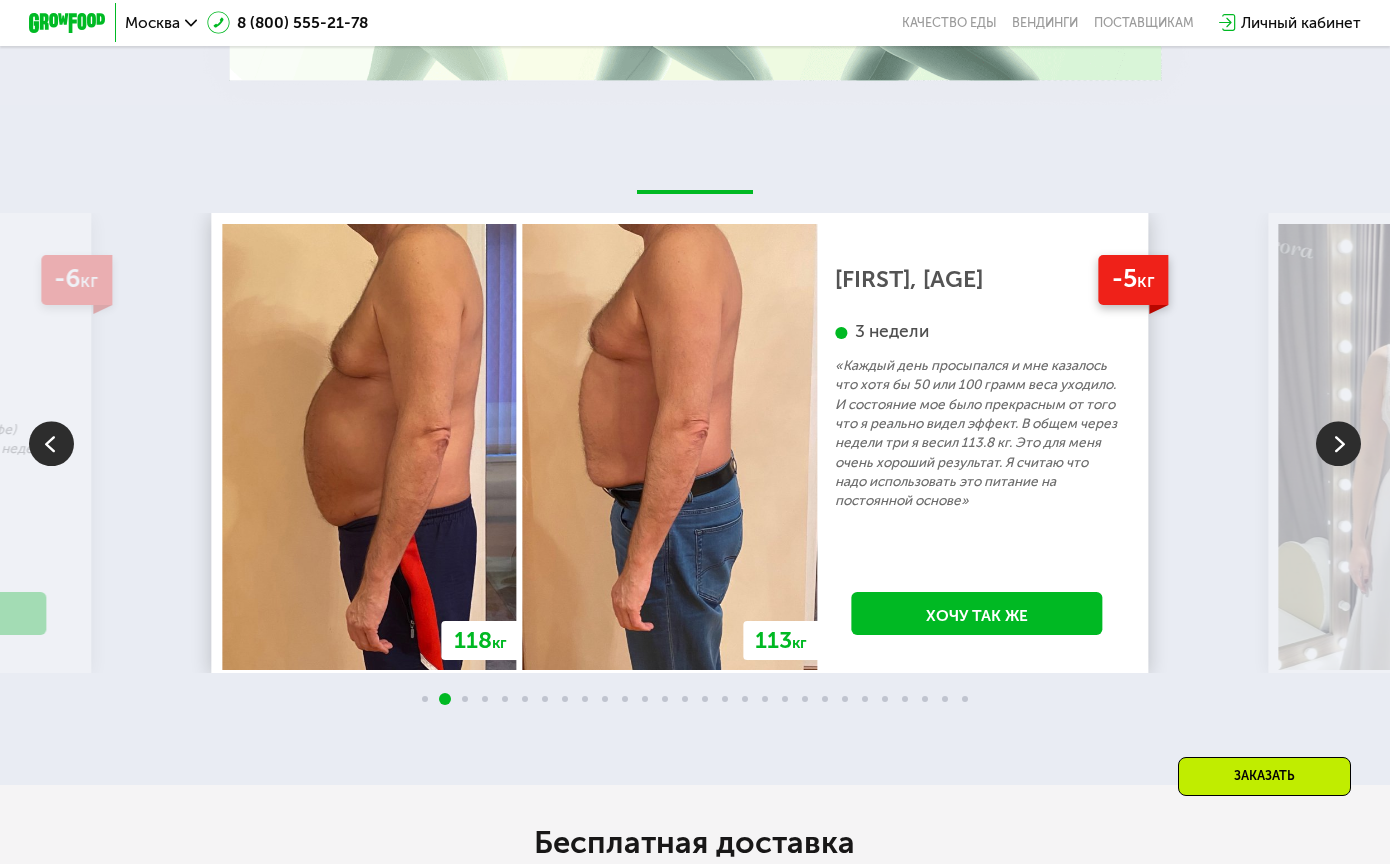 click at bounding box center [1338, 443] 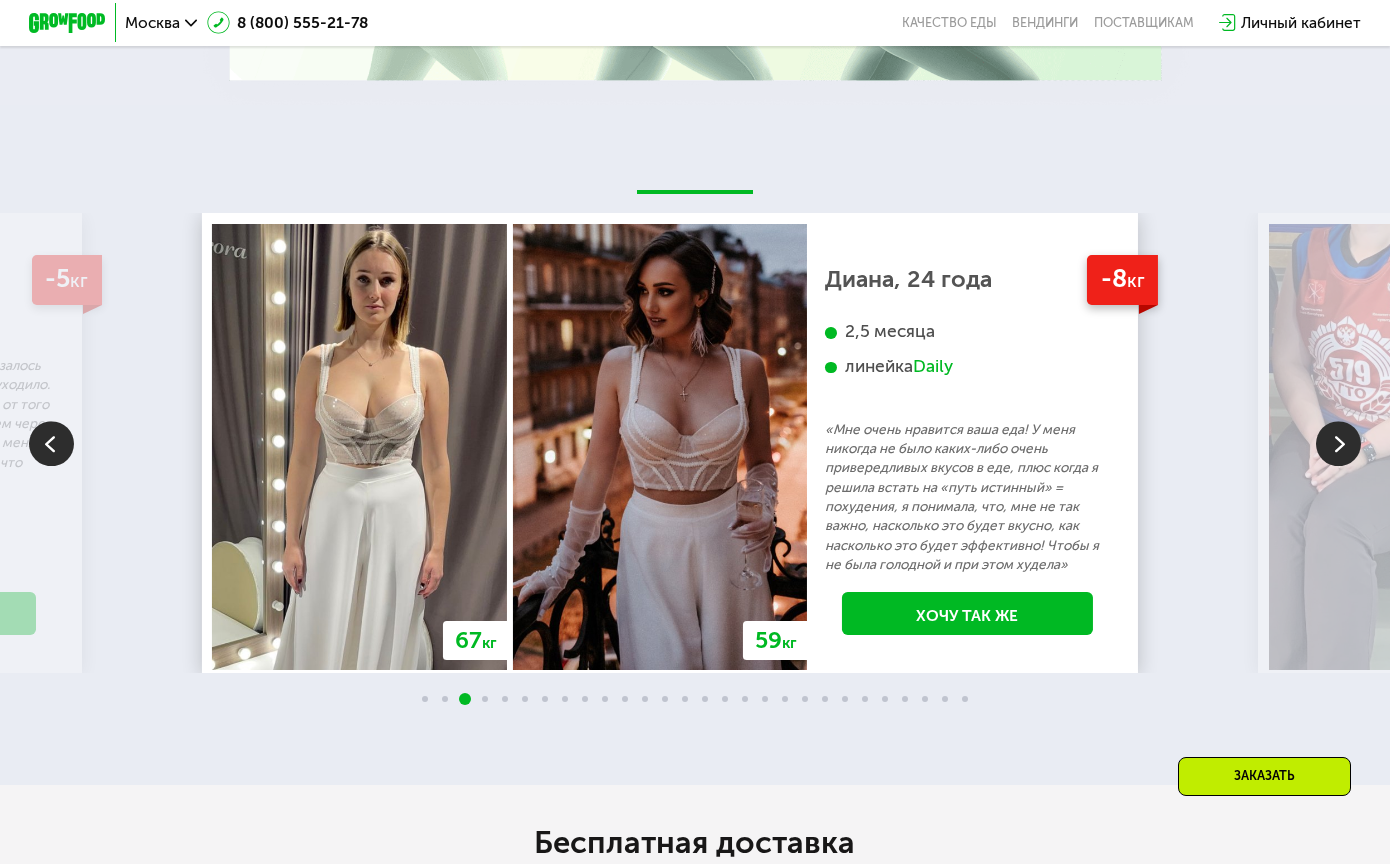 click at bounding box center [1338, 443] 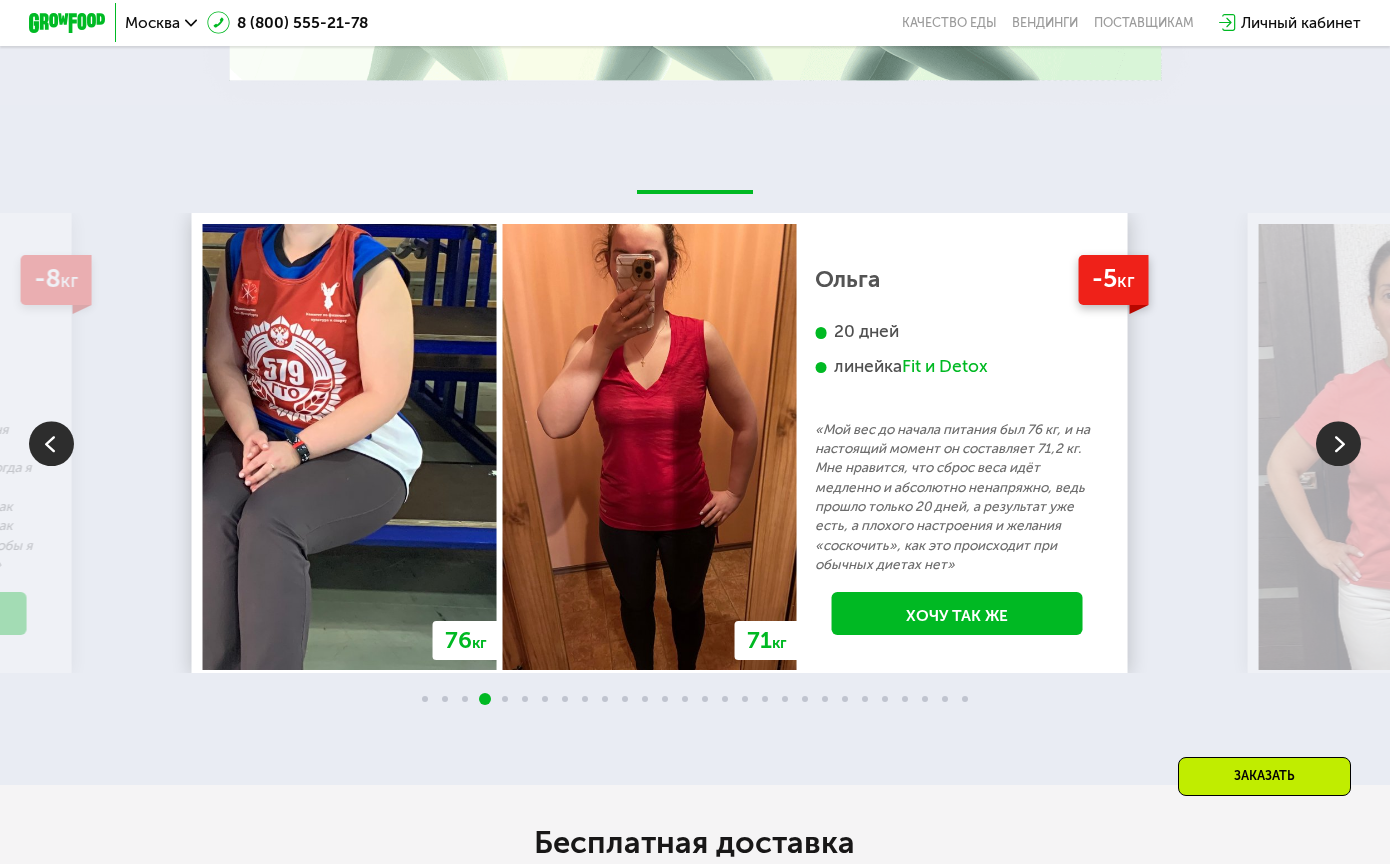click at bounding box center [1338, 443] 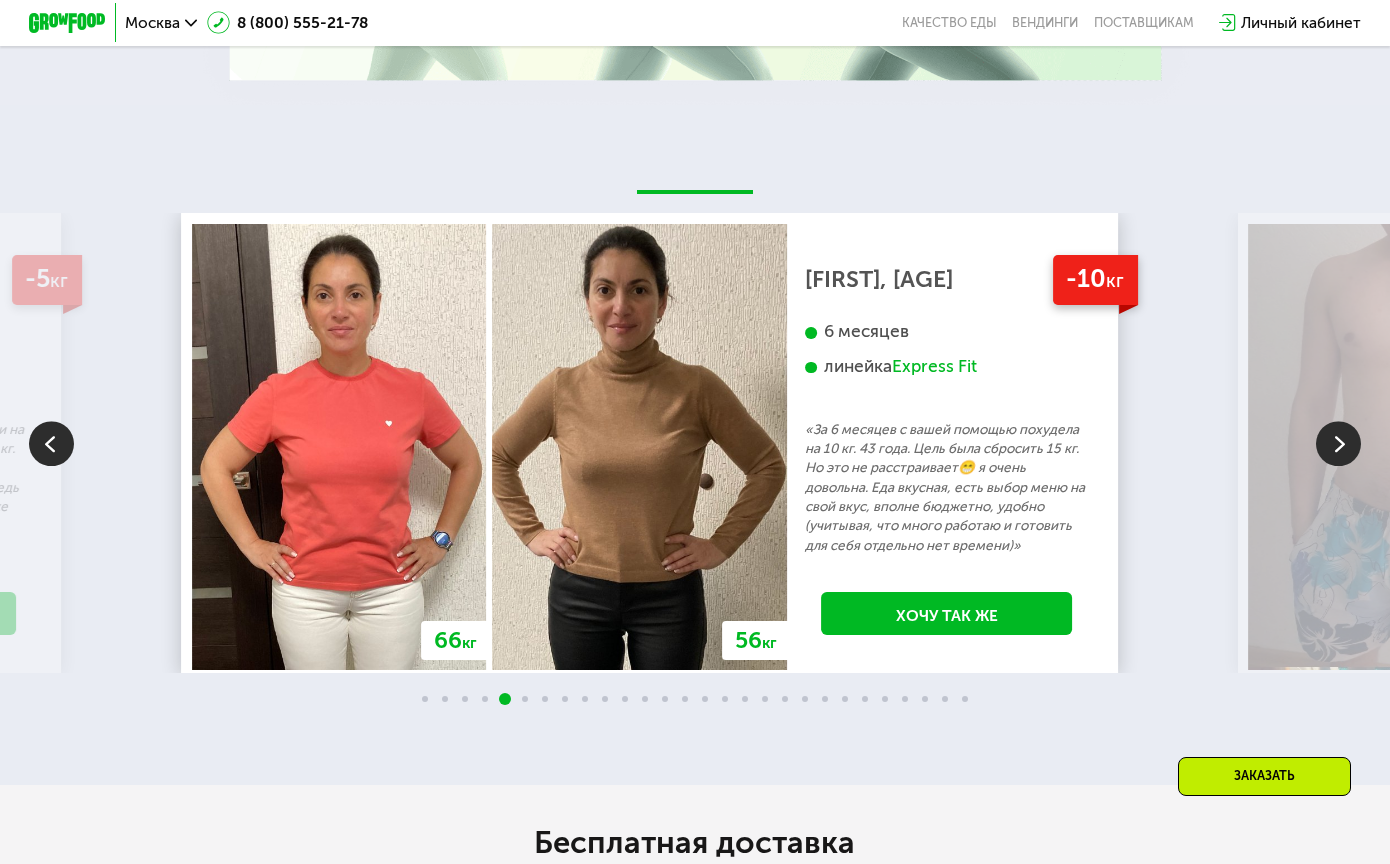 click at bounding box center [1338, 443] 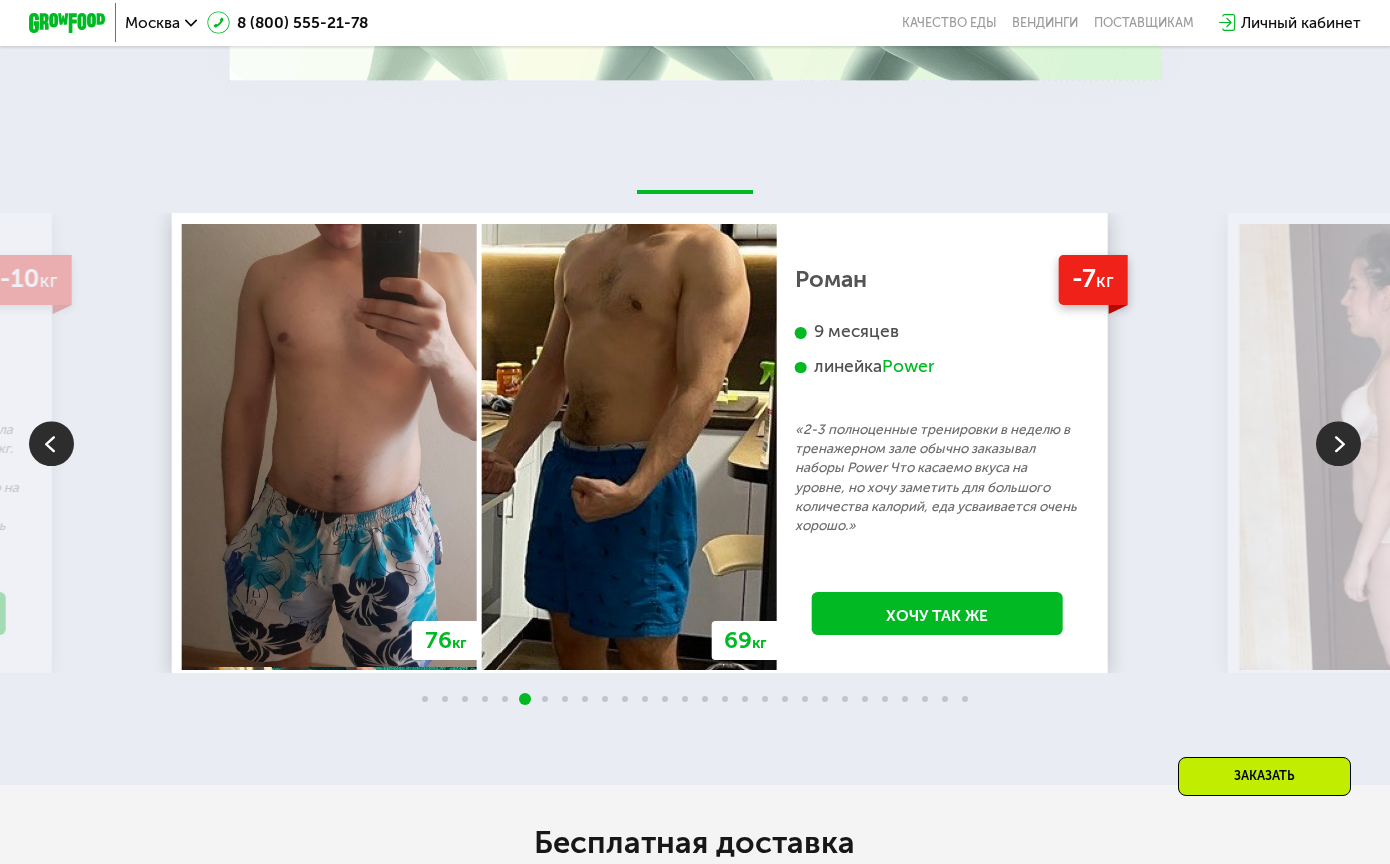 click at bounding box center (1338, 443) 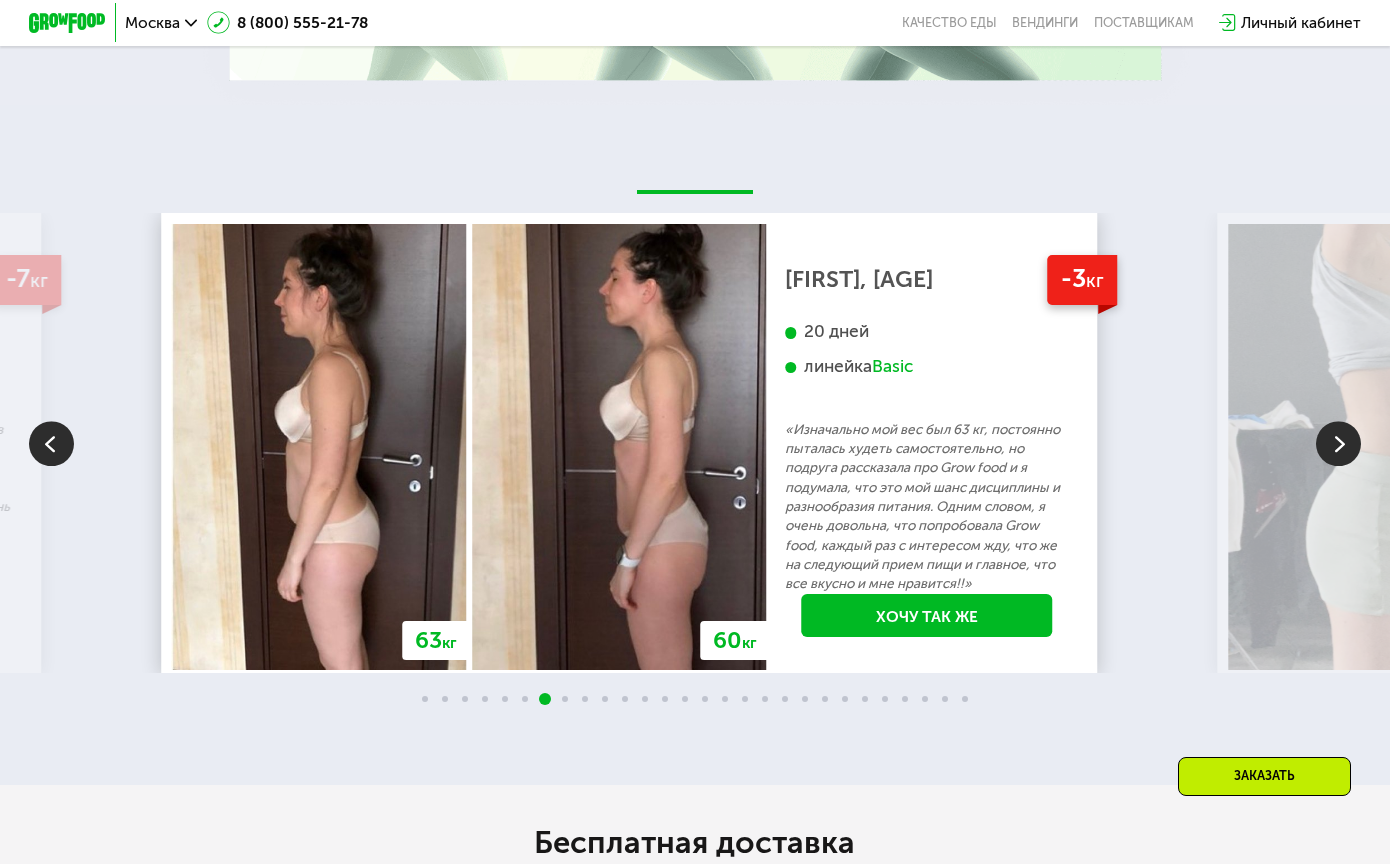 click at bounding box center [1338, 443] 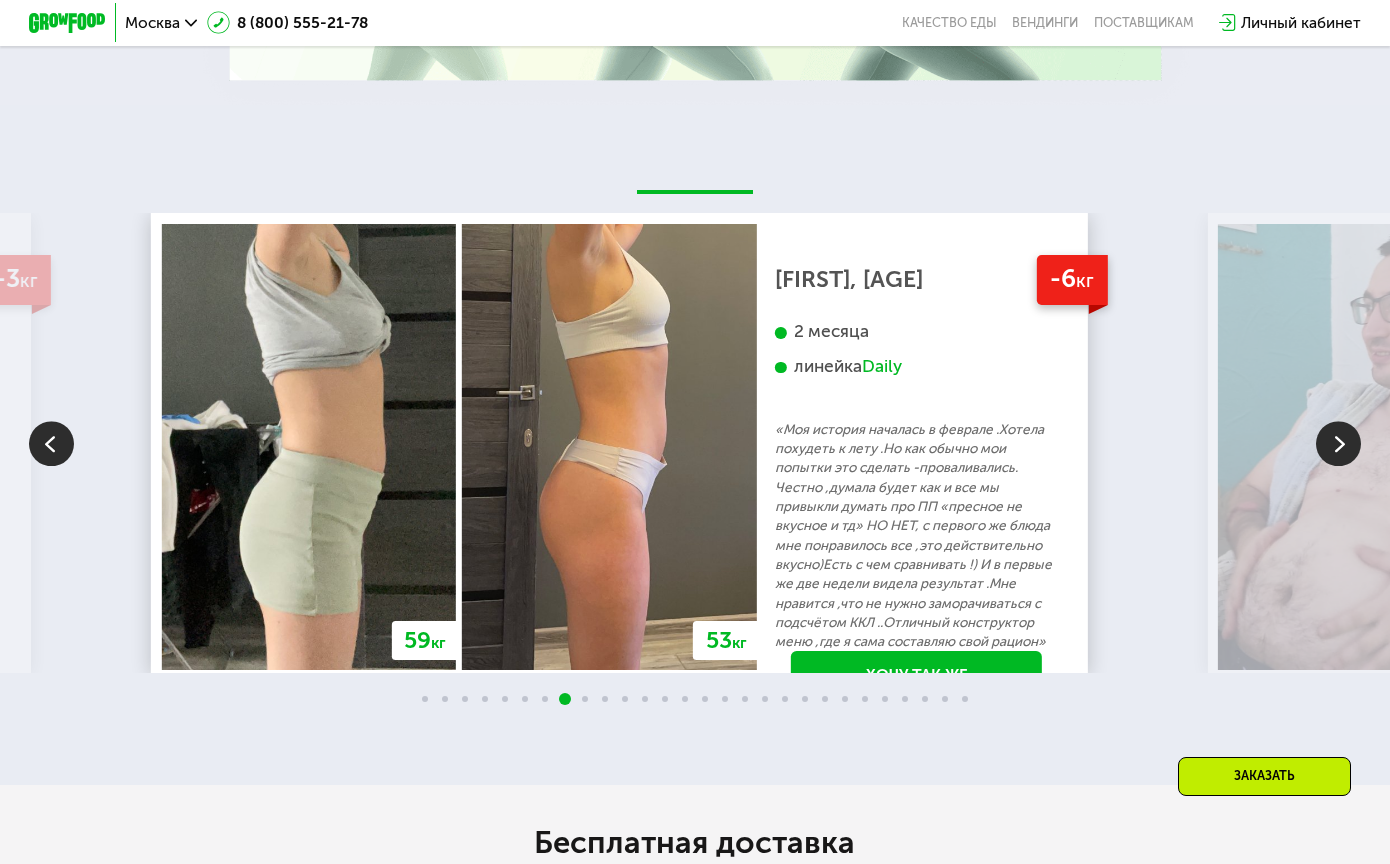 click at bounding box center [1338, 443] 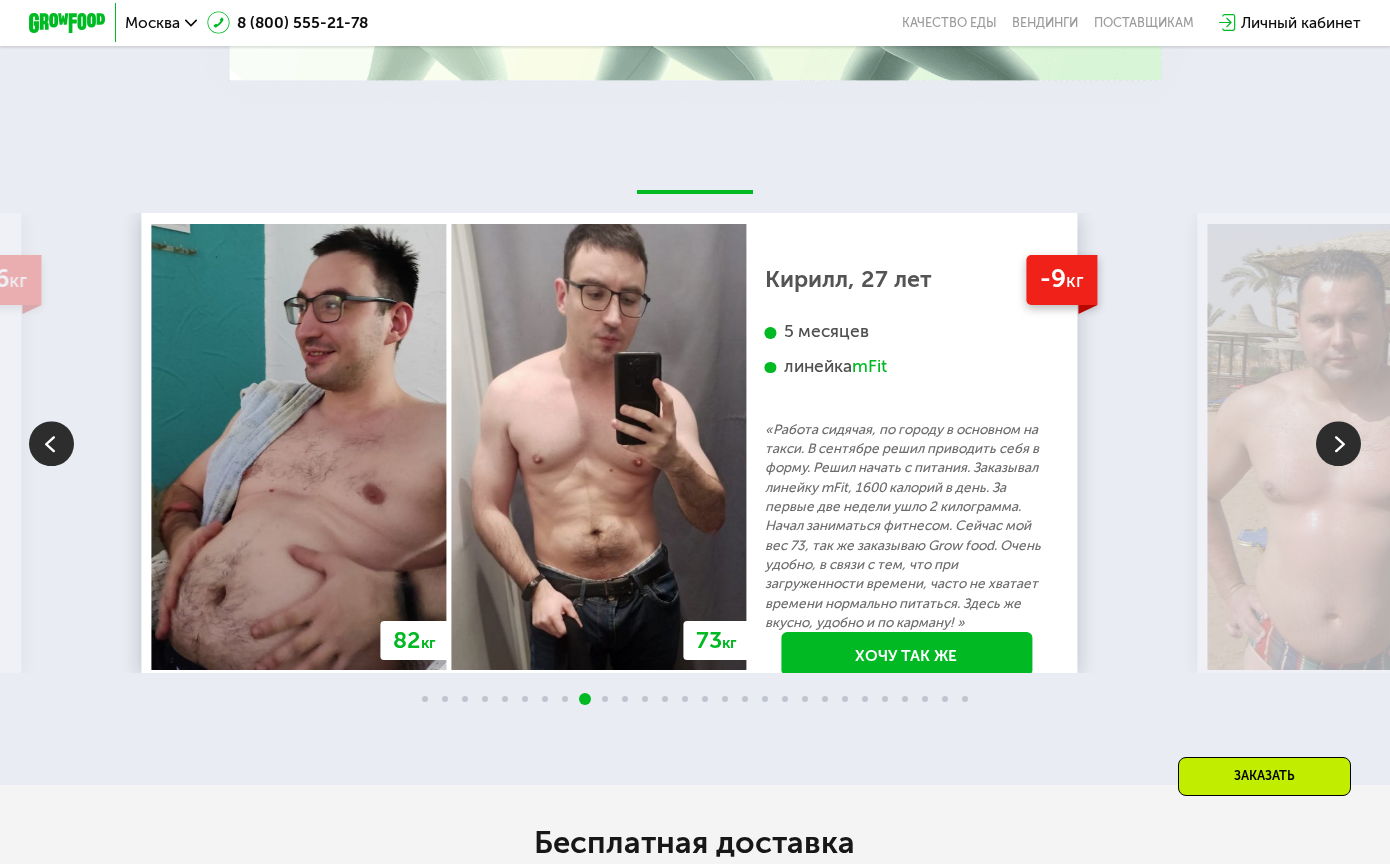 click at bounding box center (1338, 443) 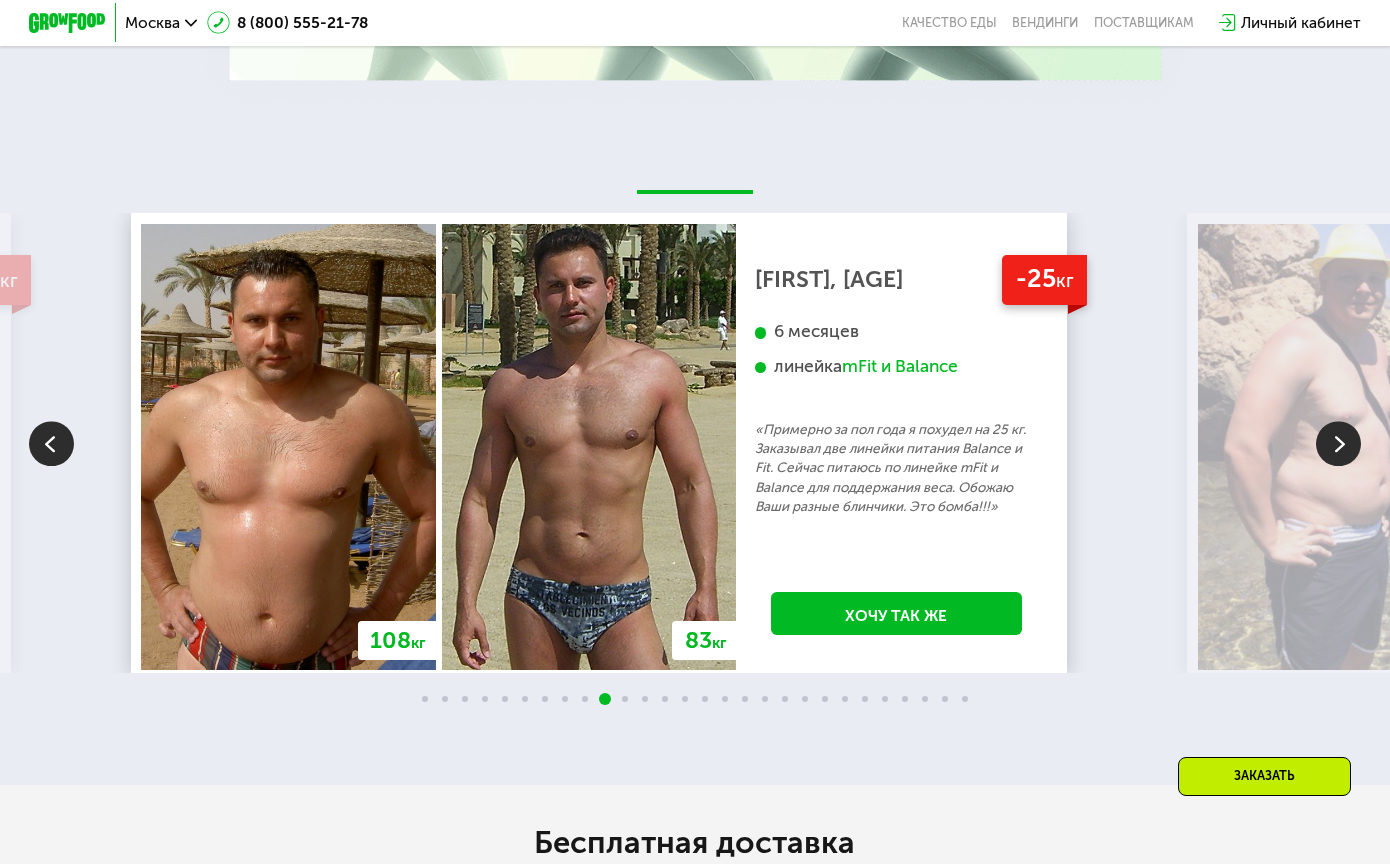 click at bounding box center [1338, 443] 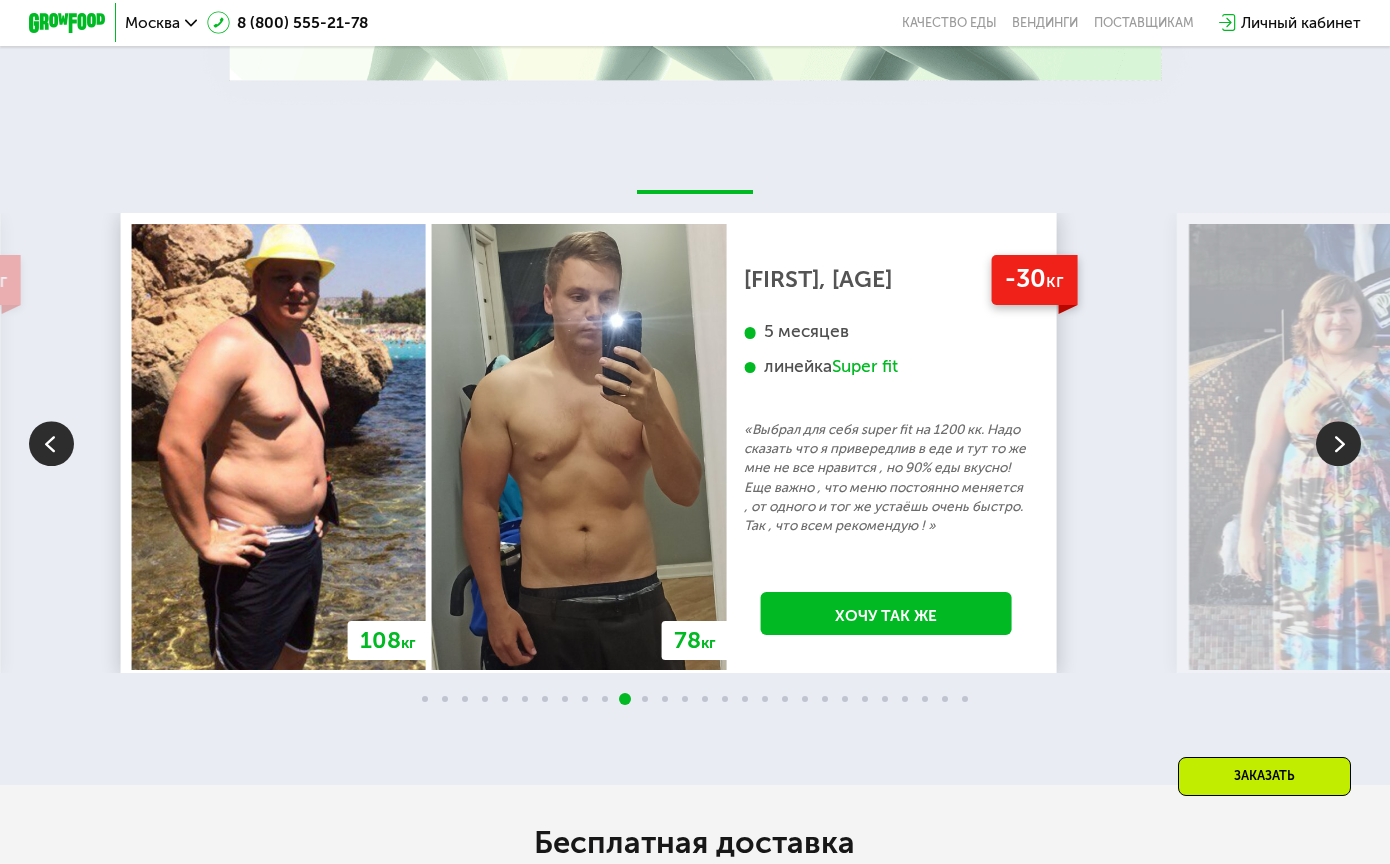 click at bounding box center [1338, 443] 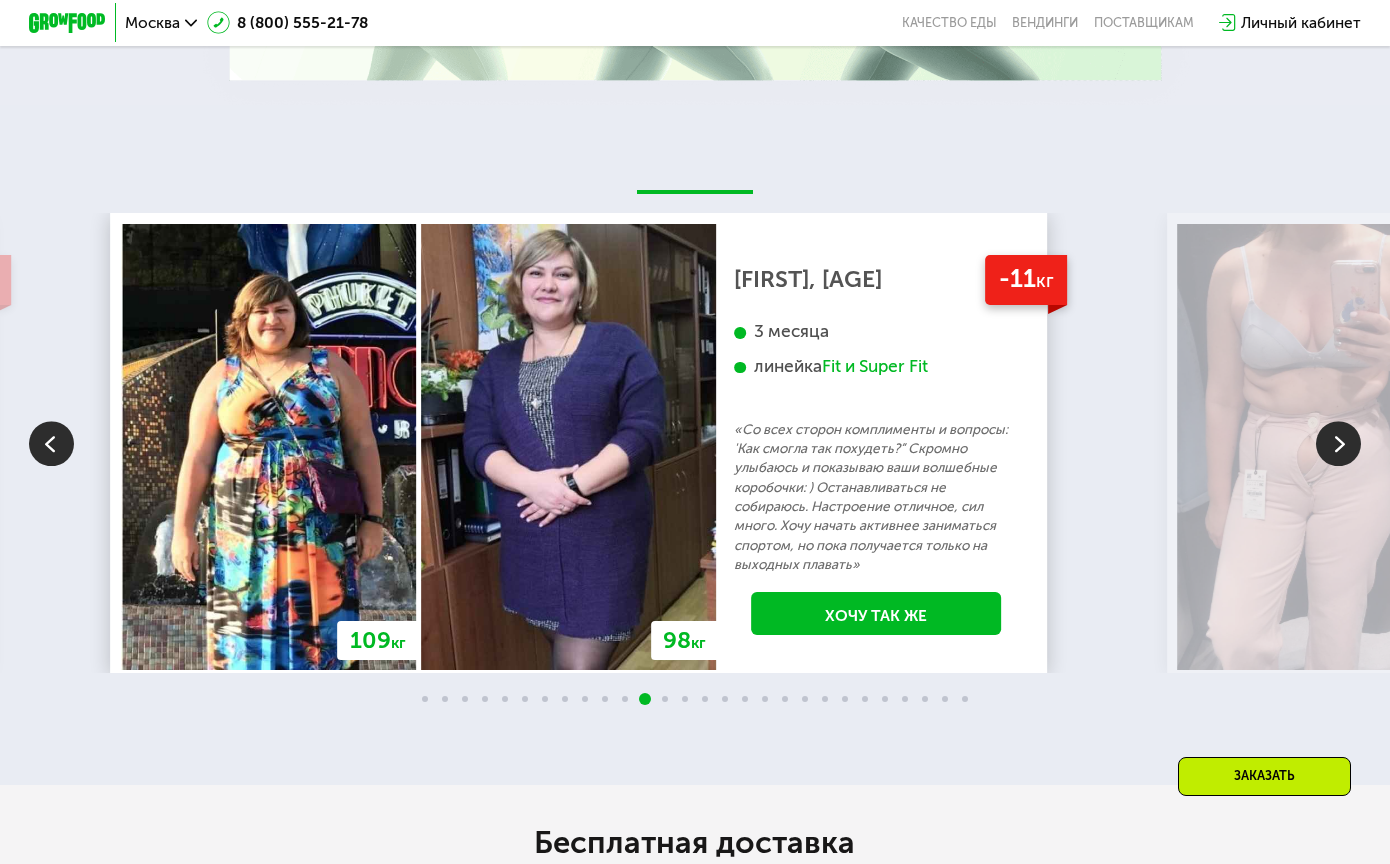 click at bounding box center (1338, 443) 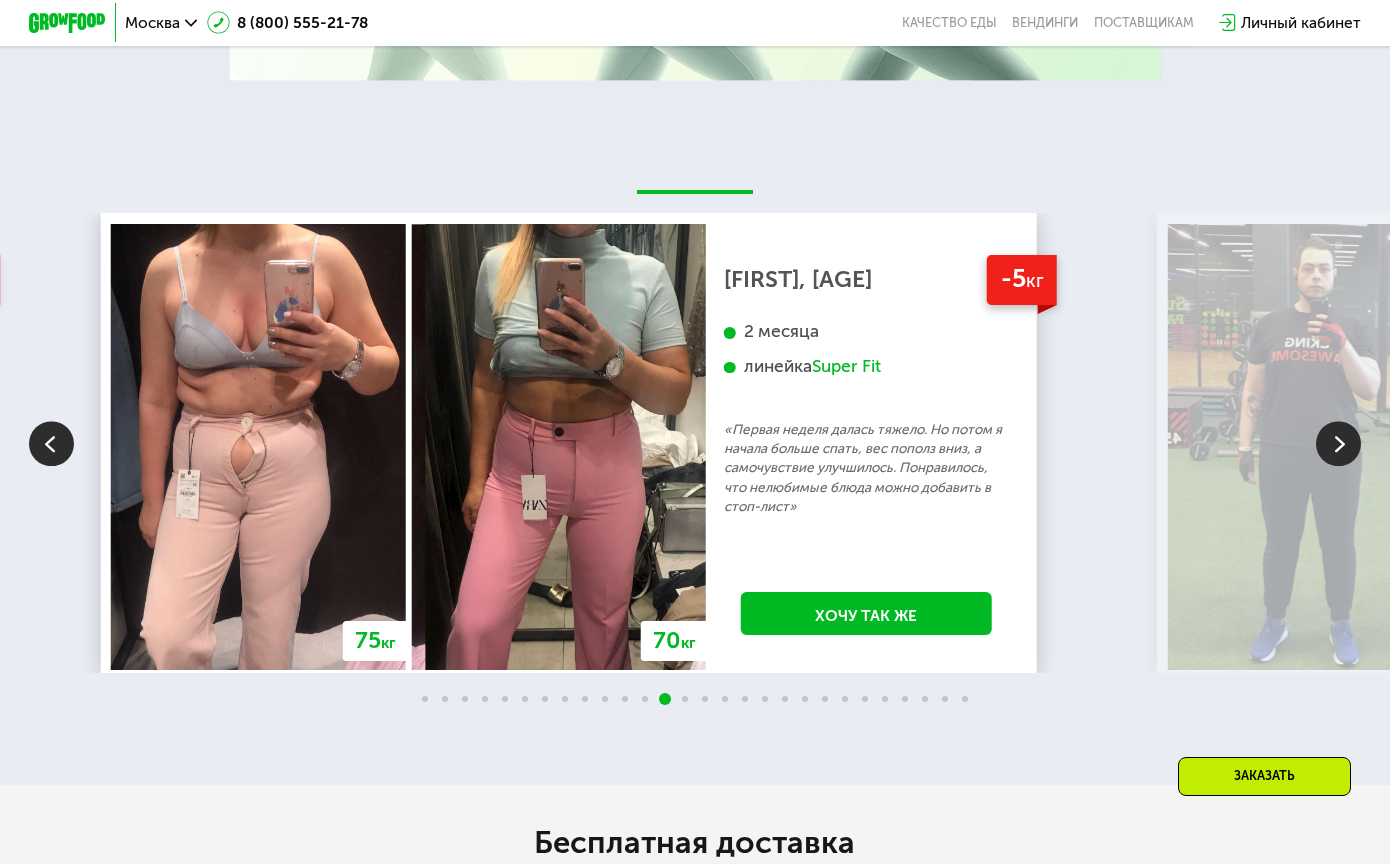 click at bounding box center [1338, 443] 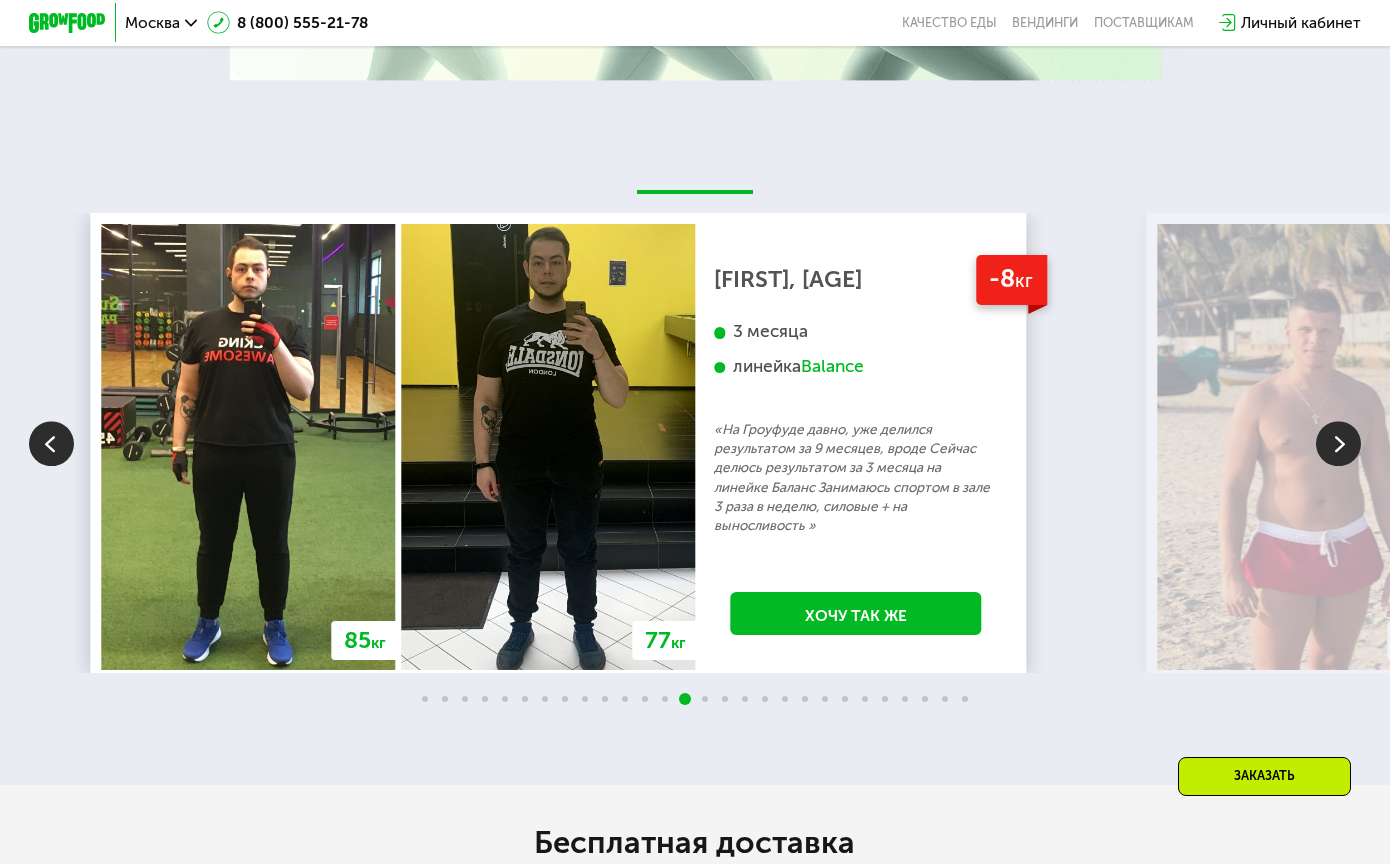 click at bounding box center [1338, 443] 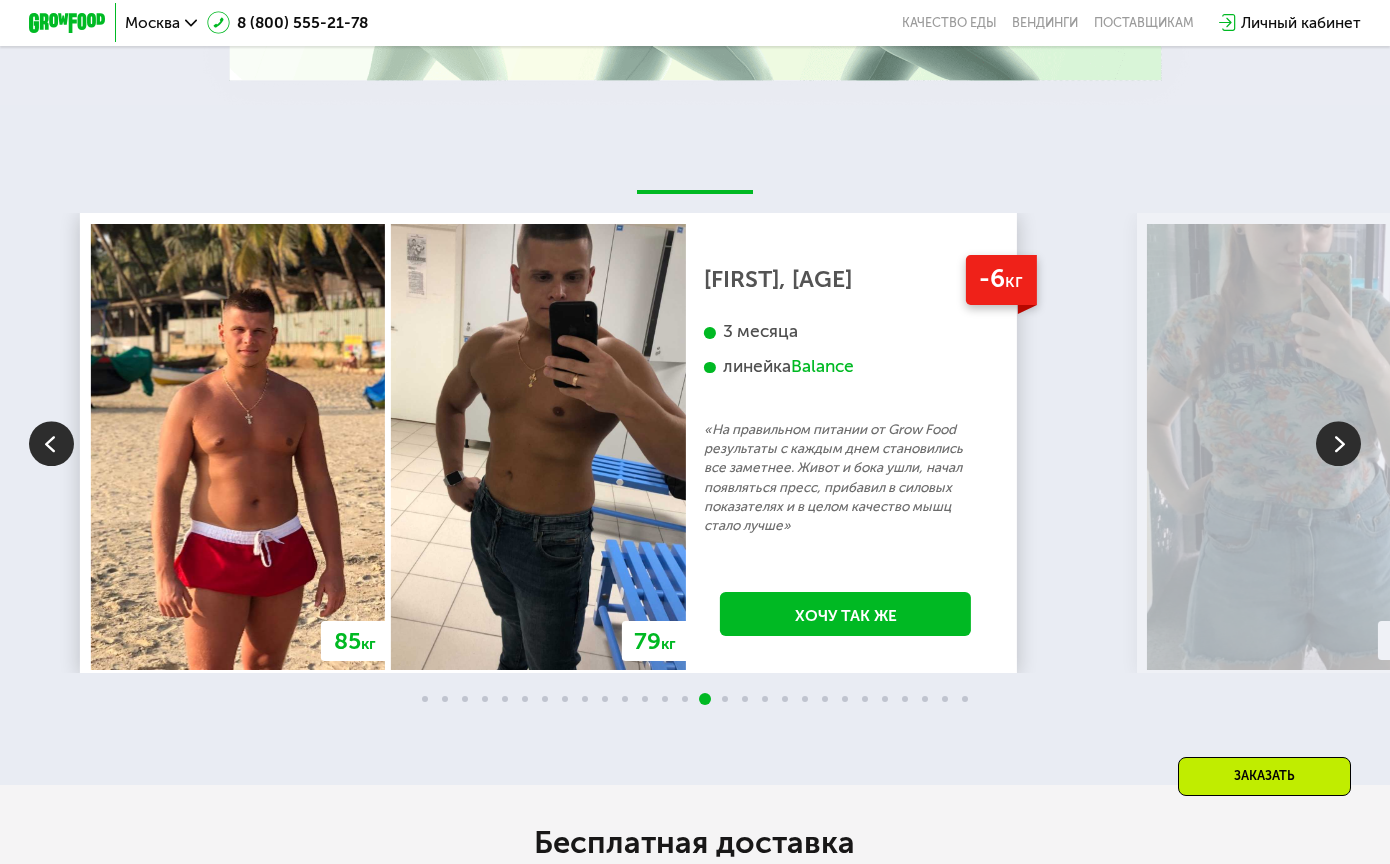 click at bounding box center (1338, 443) 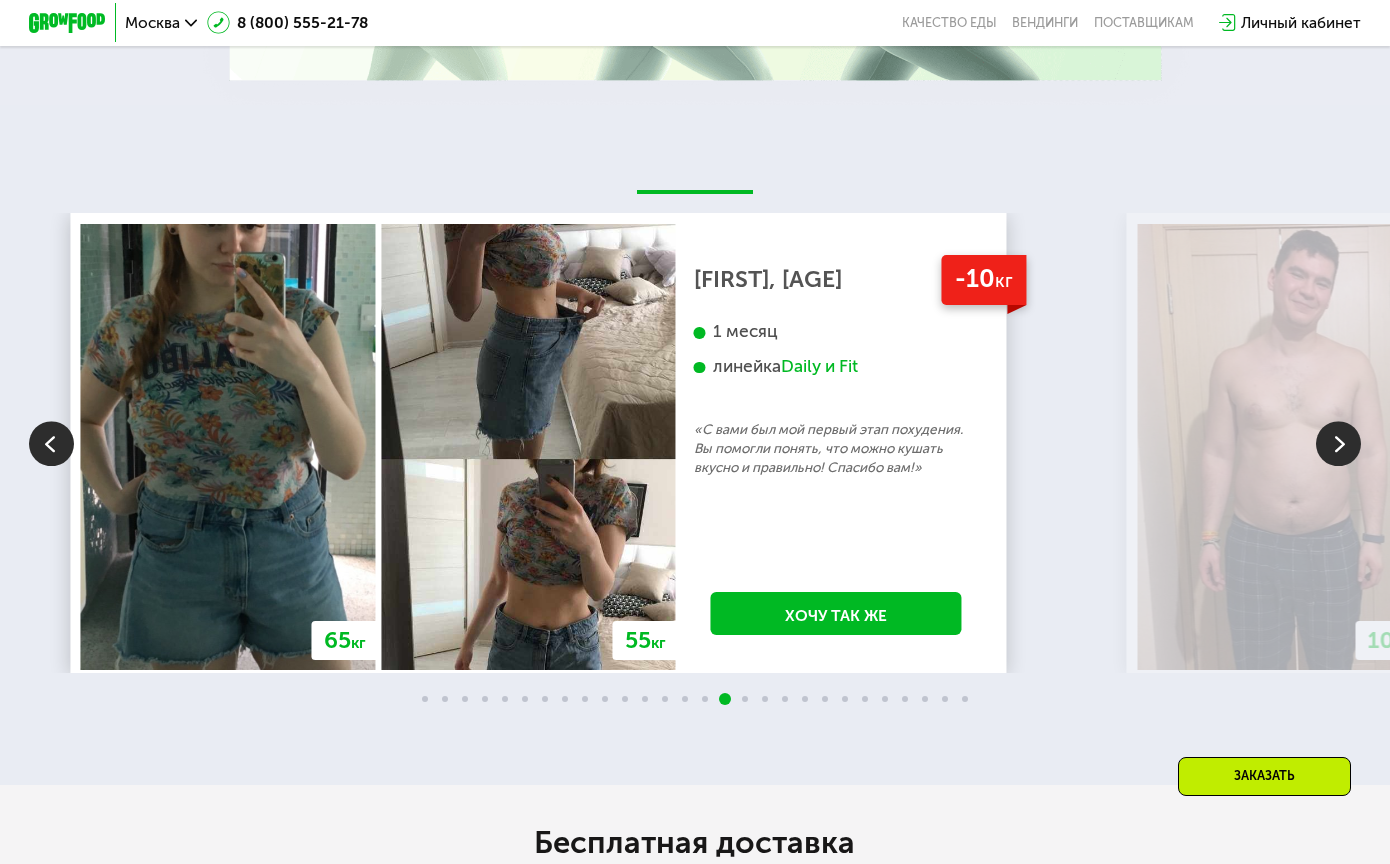 click at bounding box center (1338, 443) 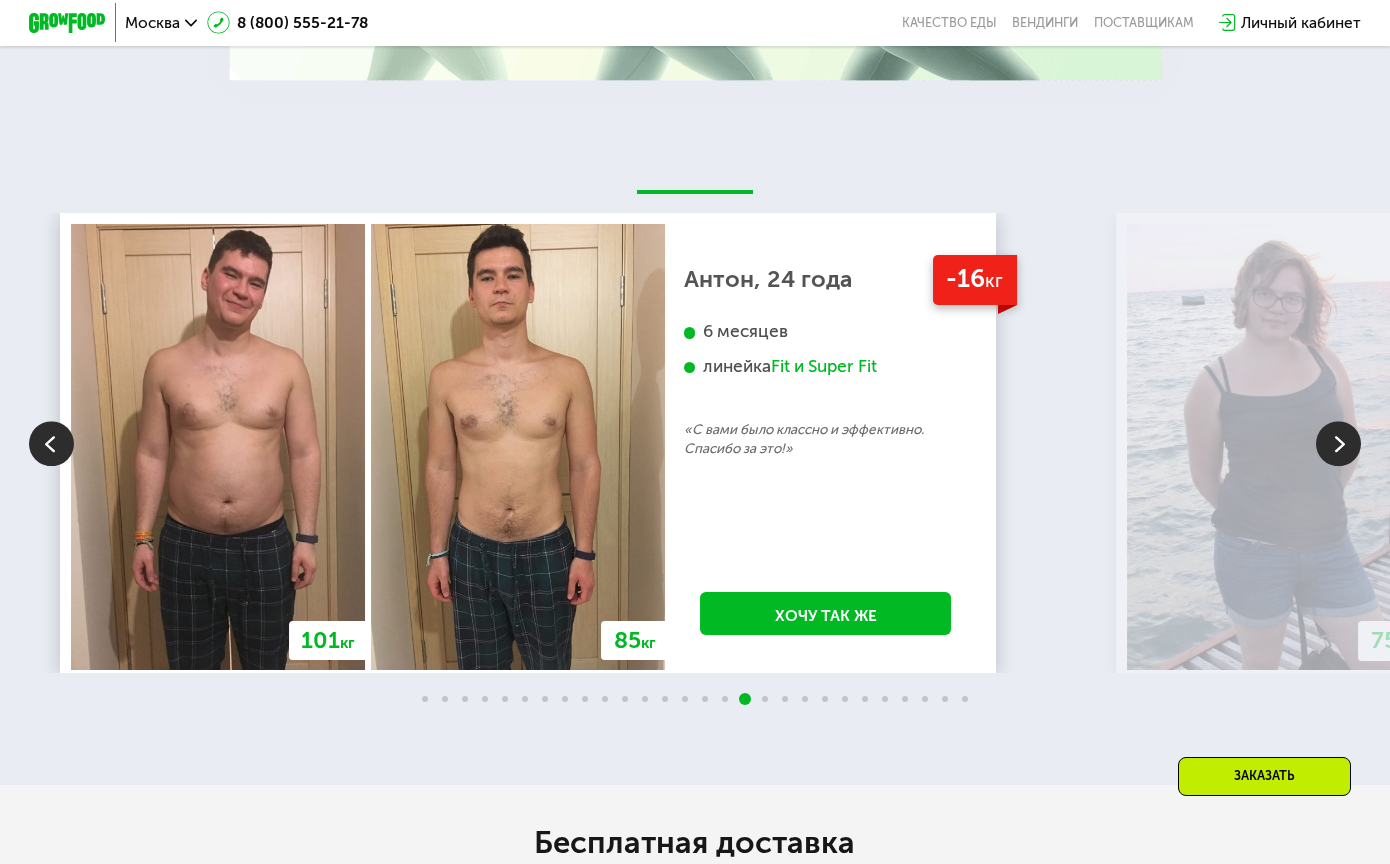 click at bounding box center (1338, 443) 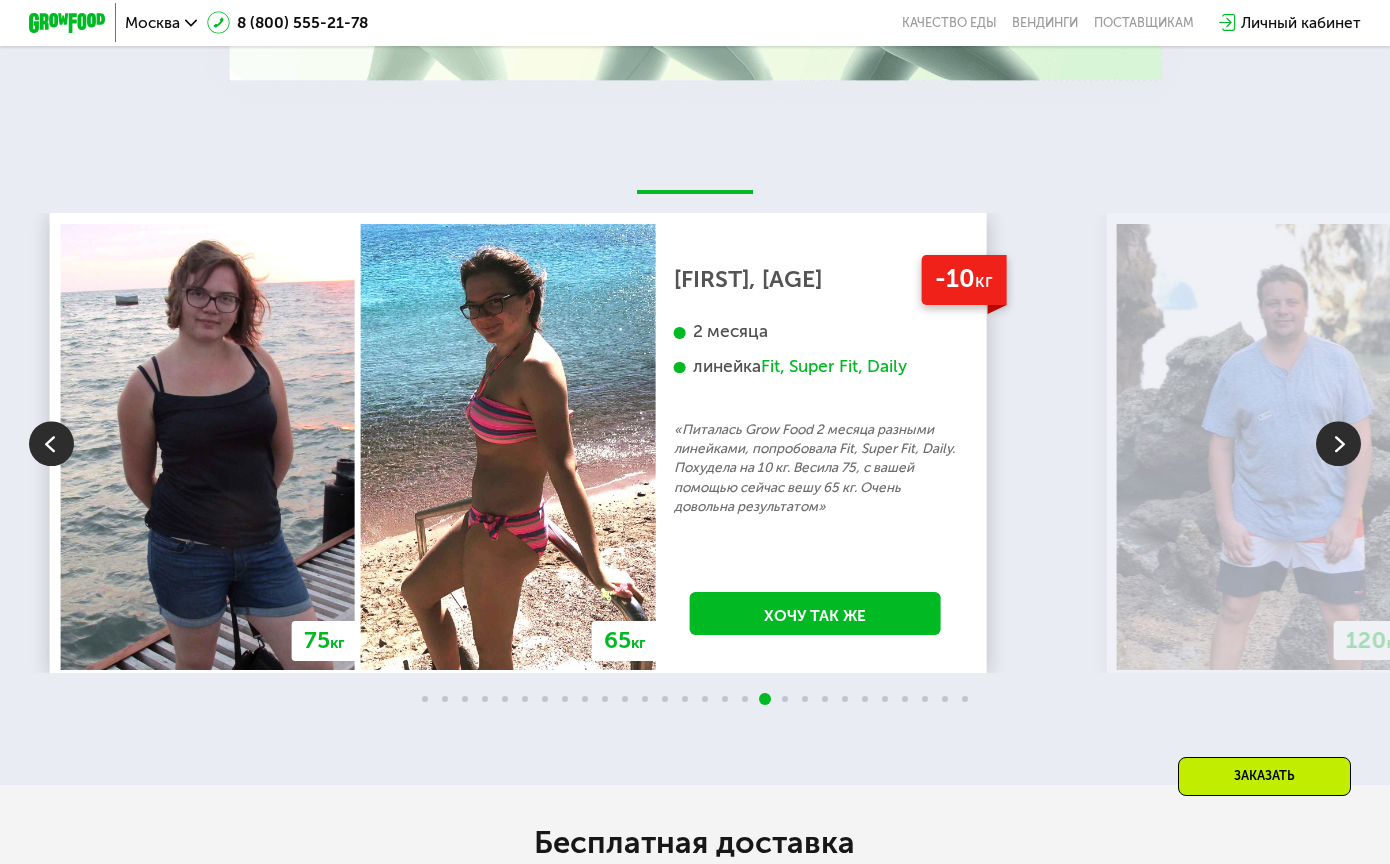 click at bounding box center [1338, 443] 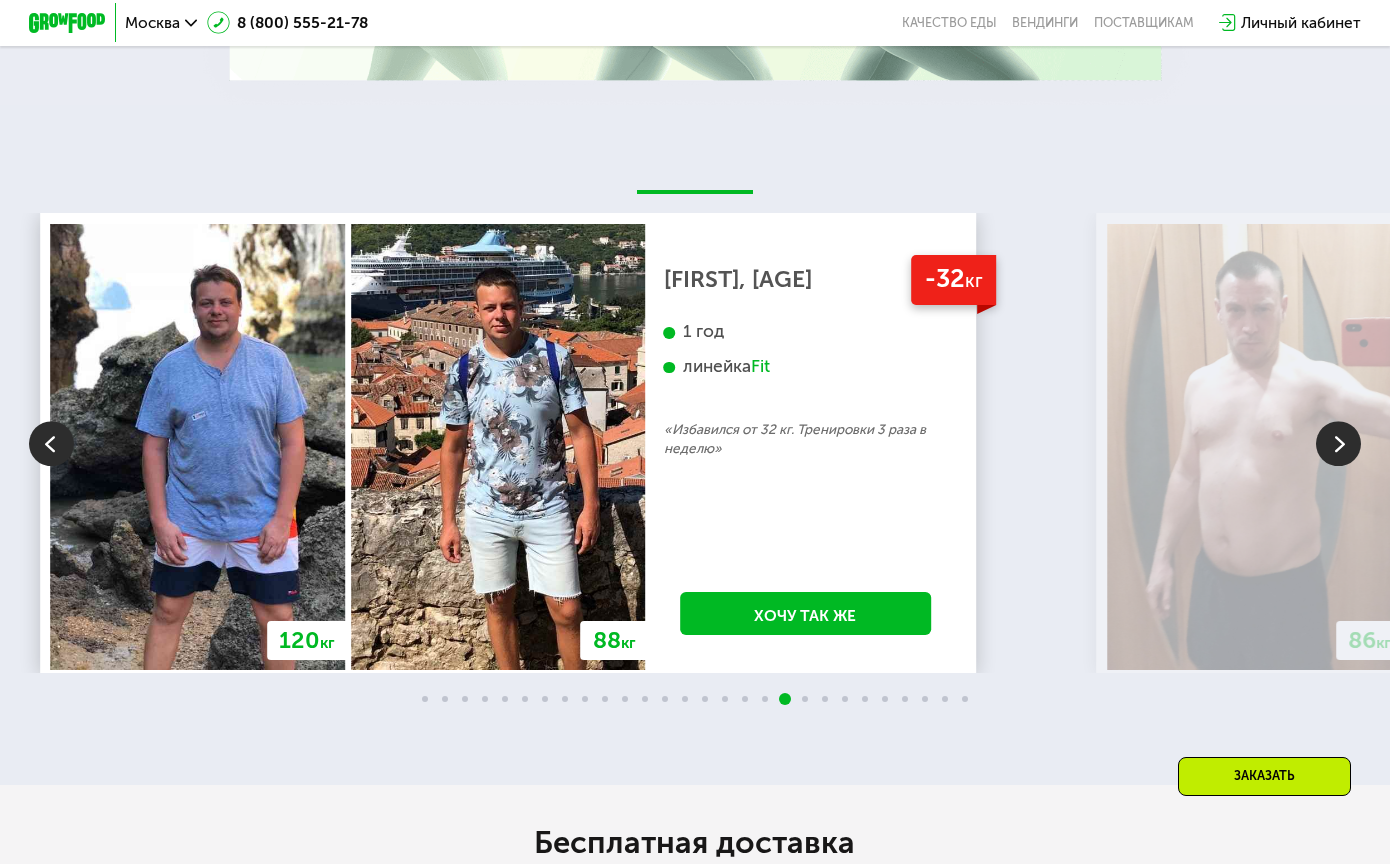 click at bounding box center [1338, 443] 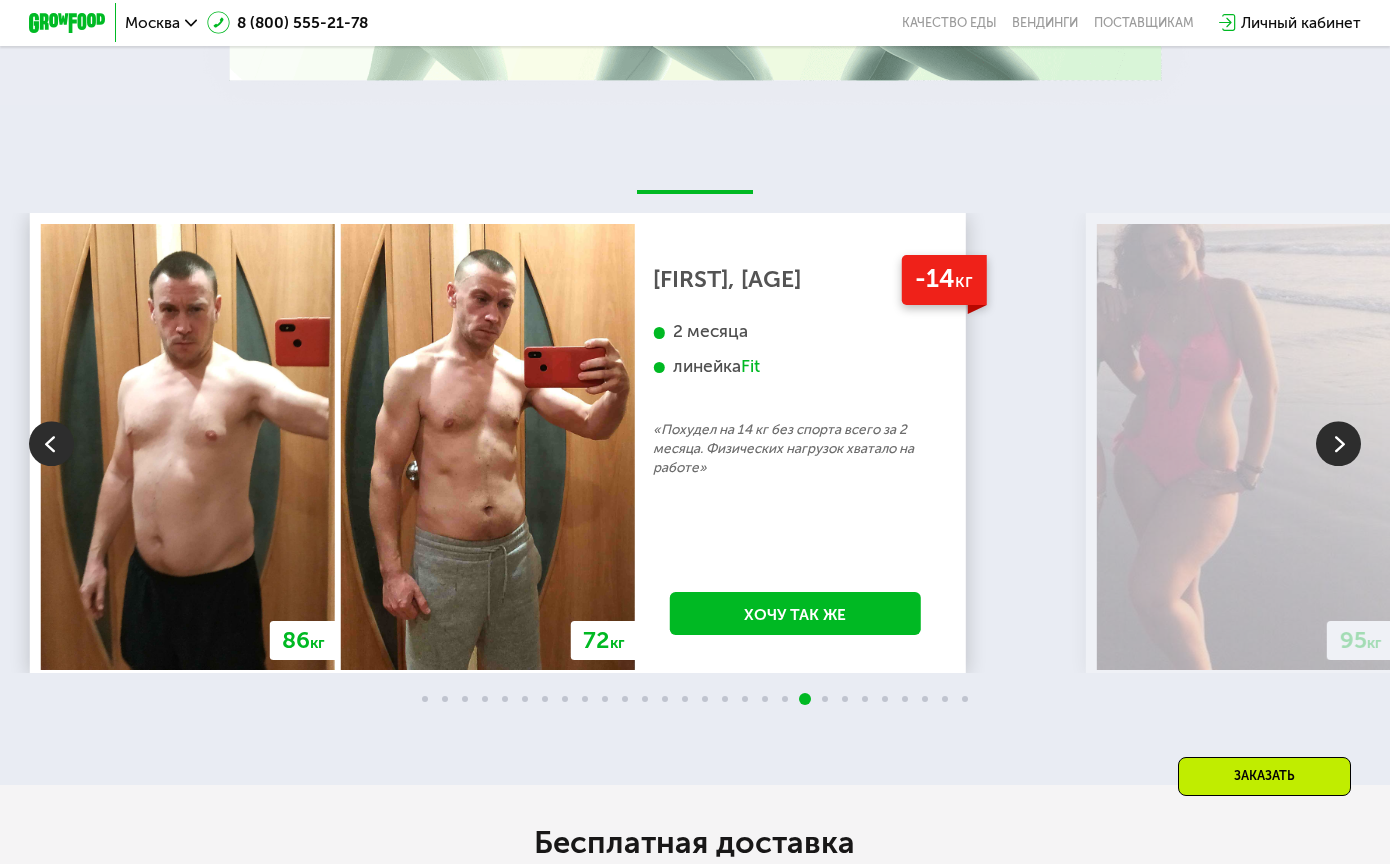 click at bounding box center [1338, 443] 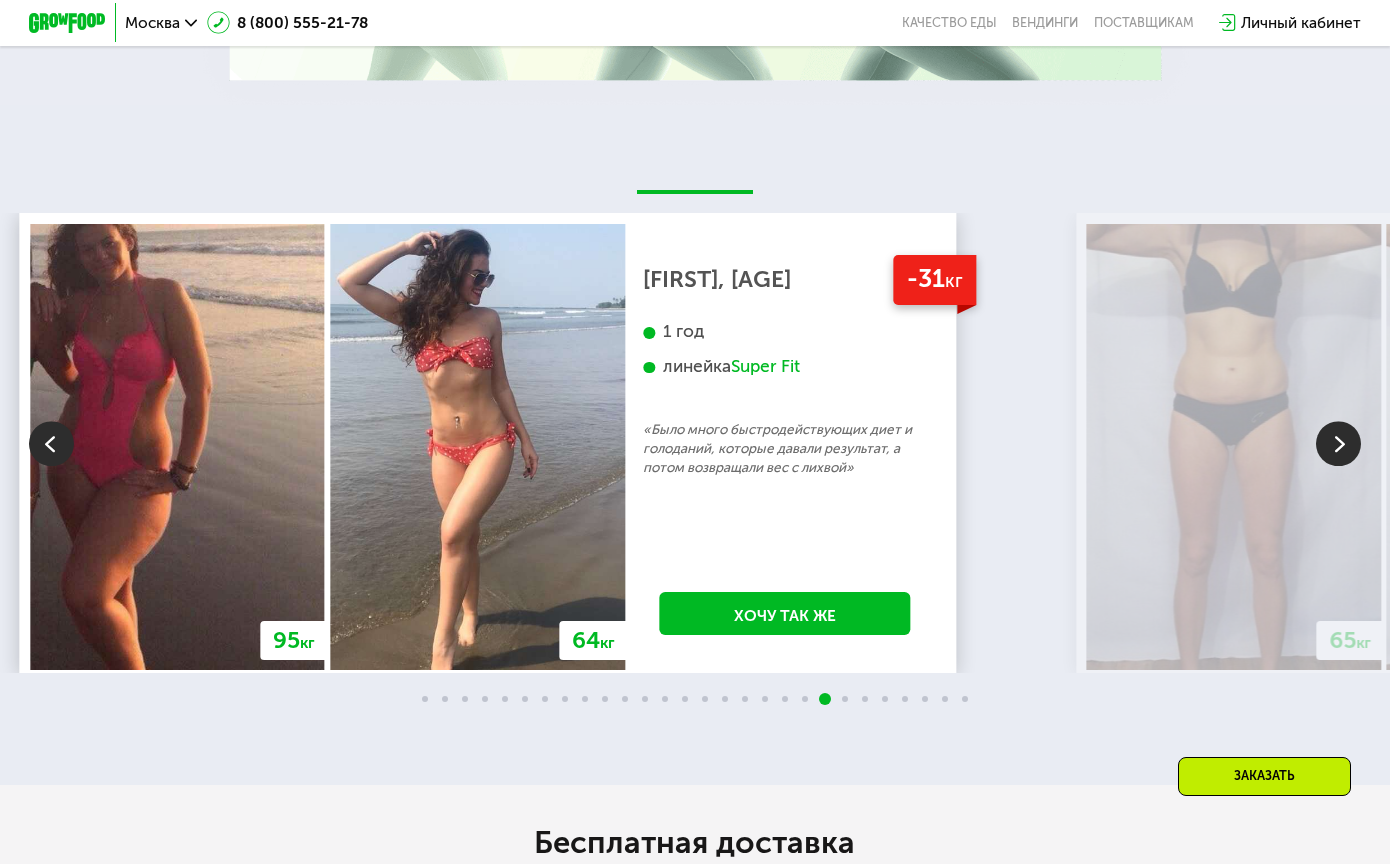 click at bounding box center [1338, 443] 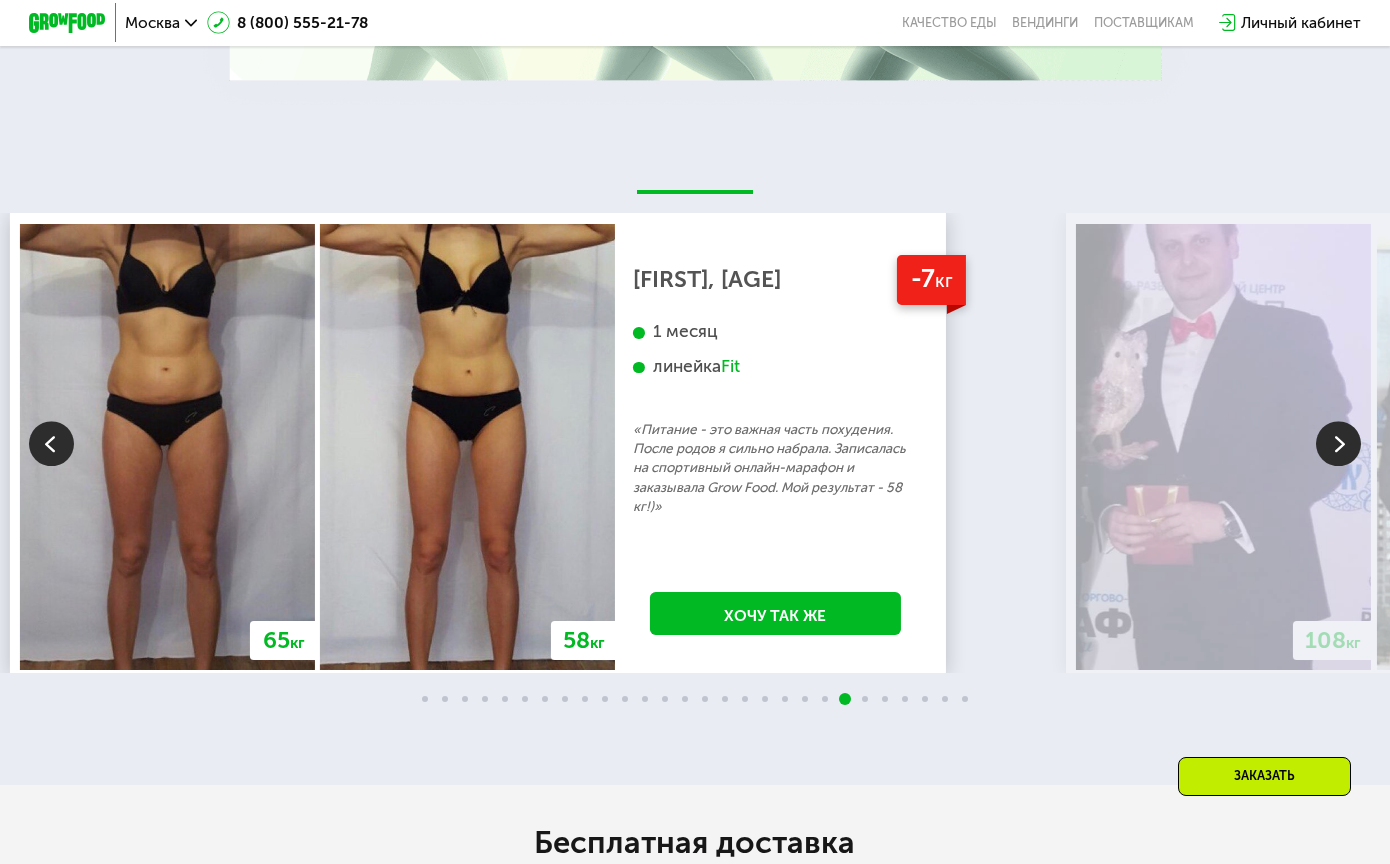 click at bounding box center (1338, 443) 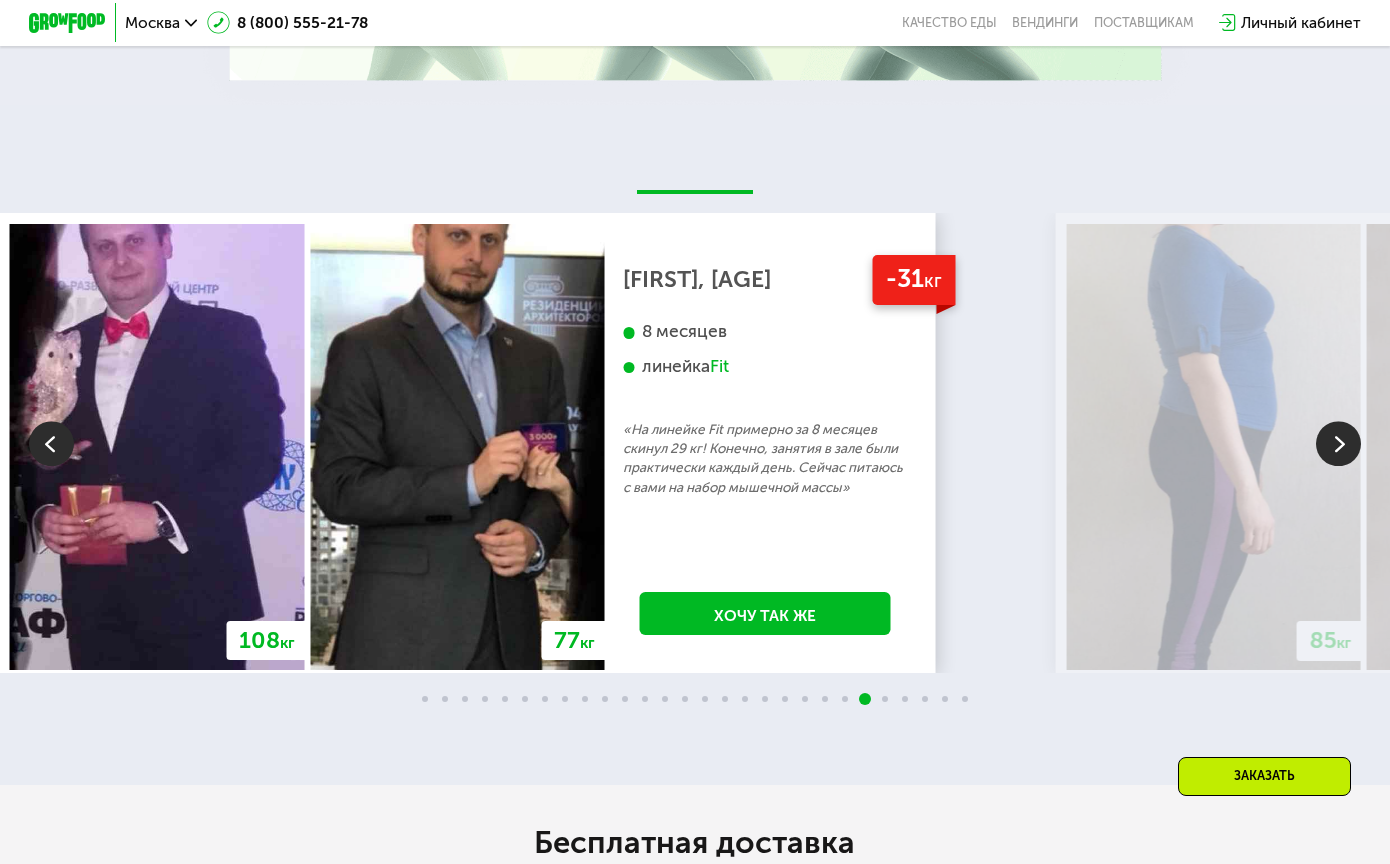 click at bounding box center [1338, 443] 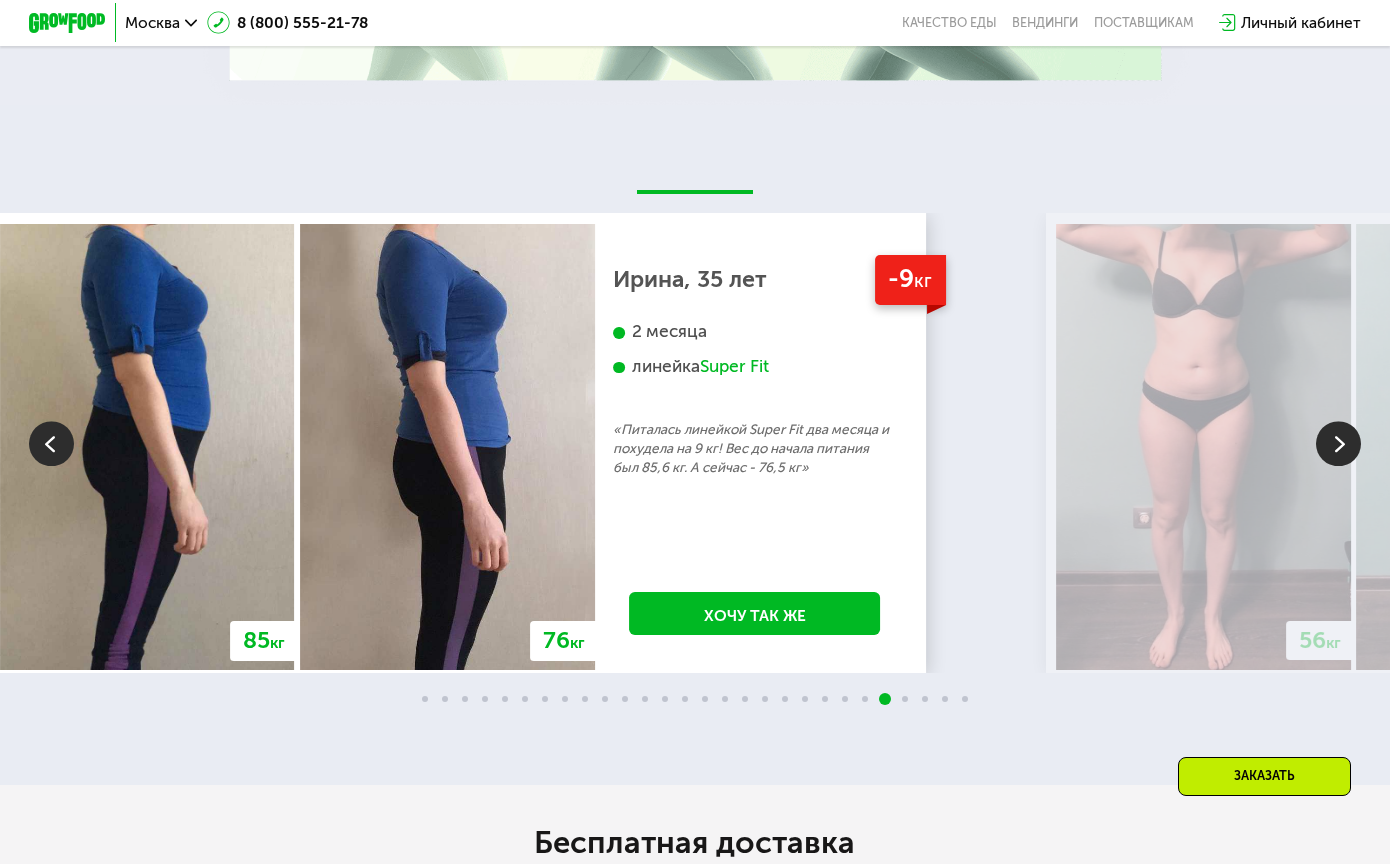click at bounding box center (1338, 443) 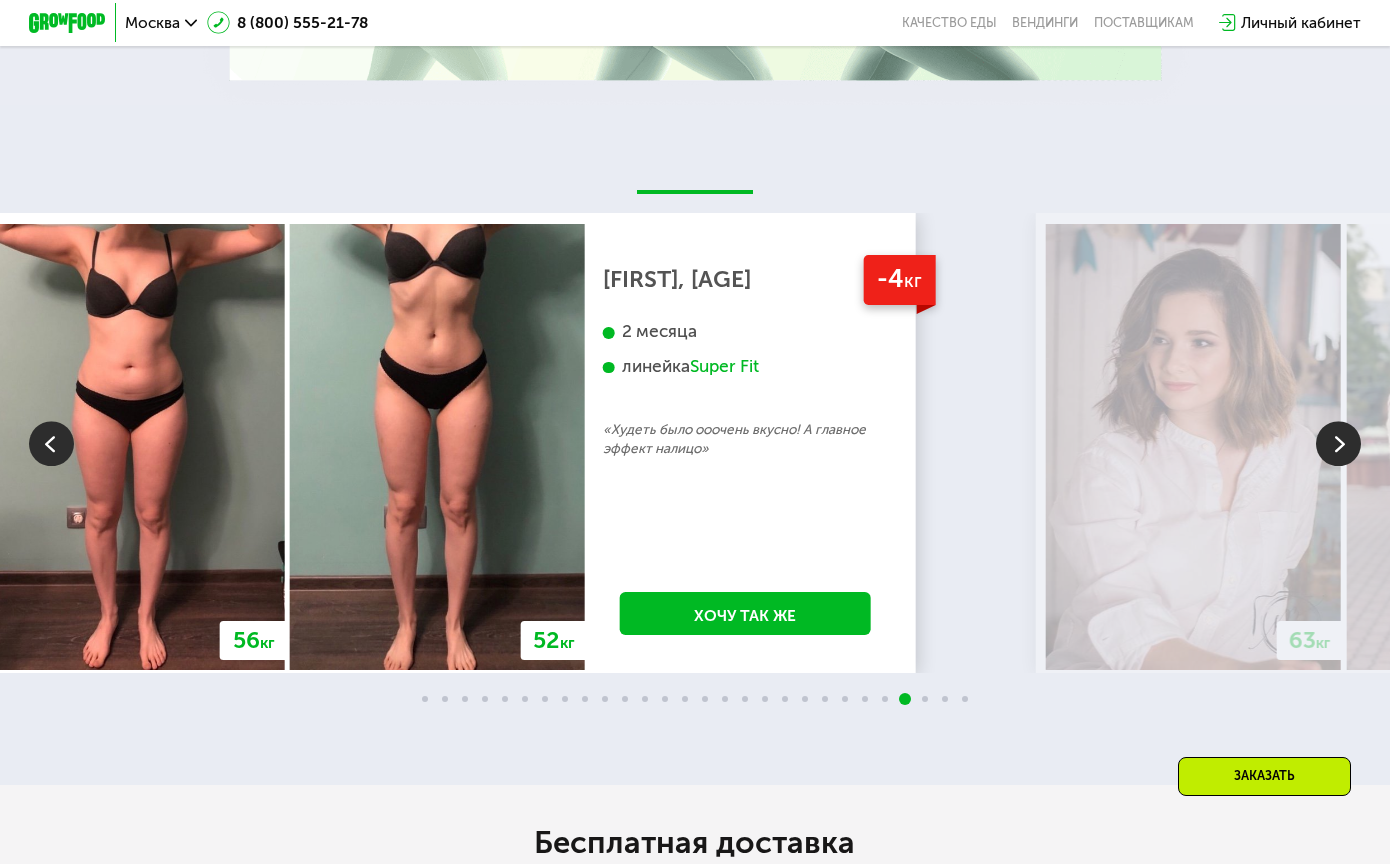 click at bounding box center [1338, 443] 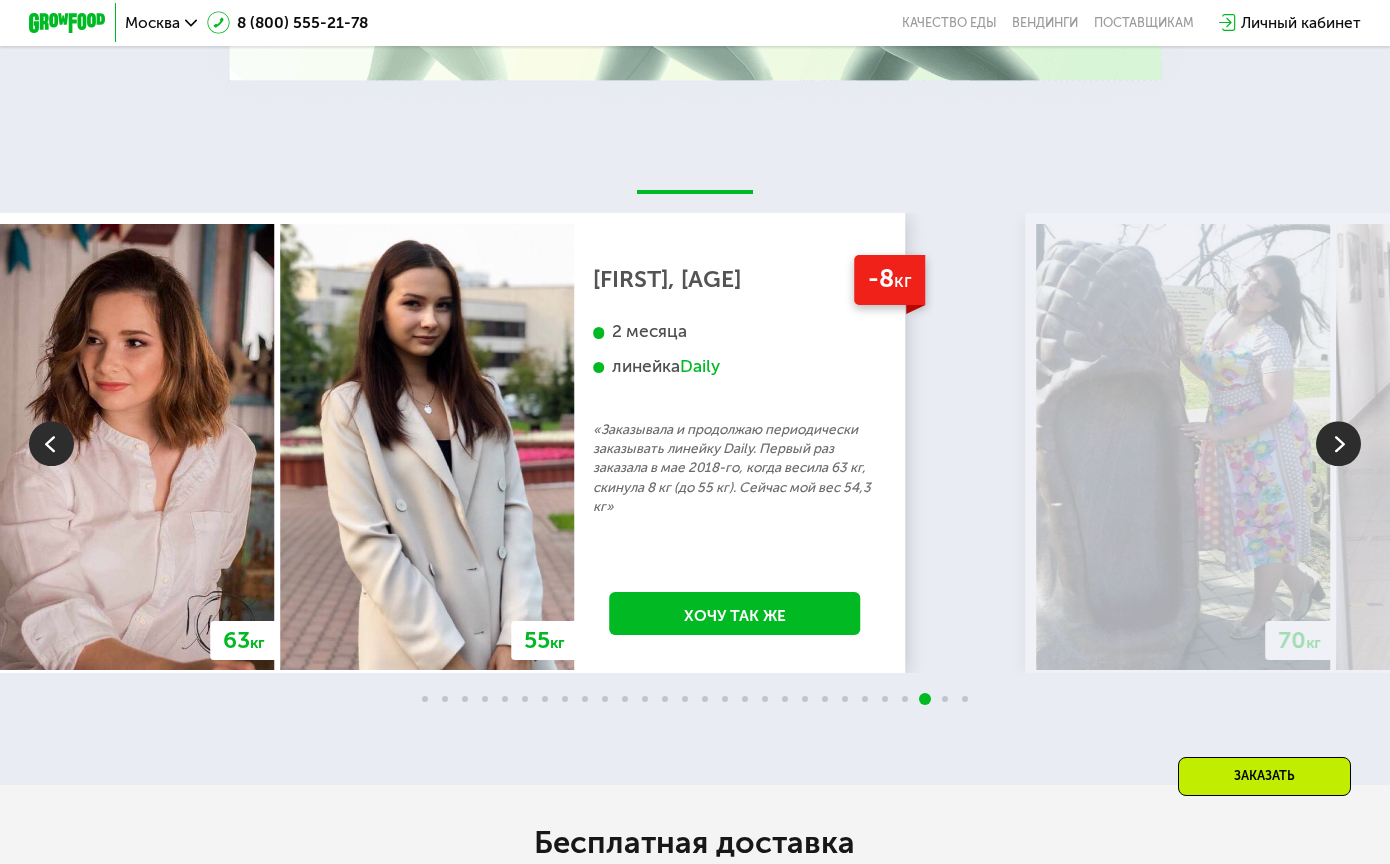 click at bounding box center (1338, 443) 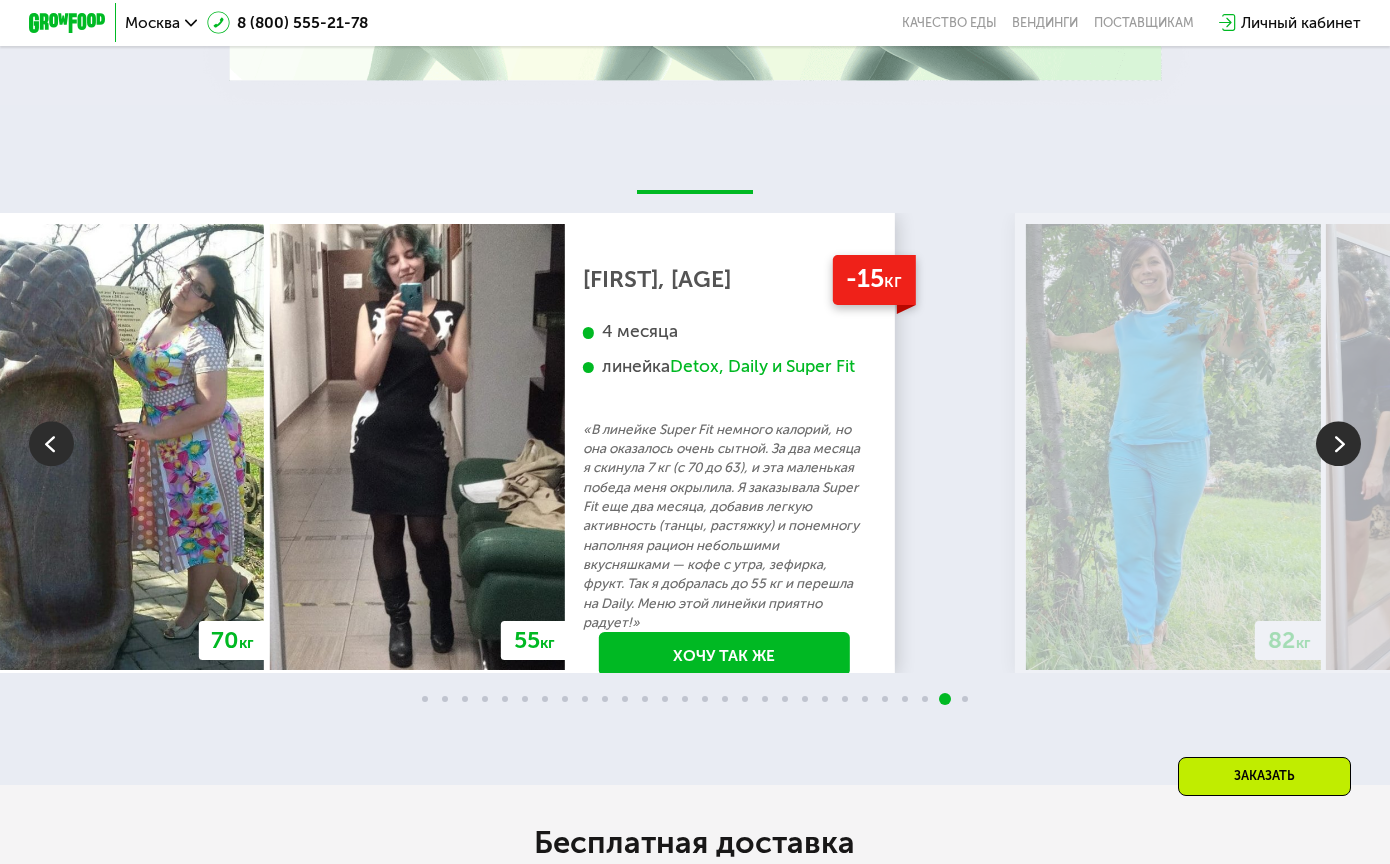 click at bounding box center [1338, 443] 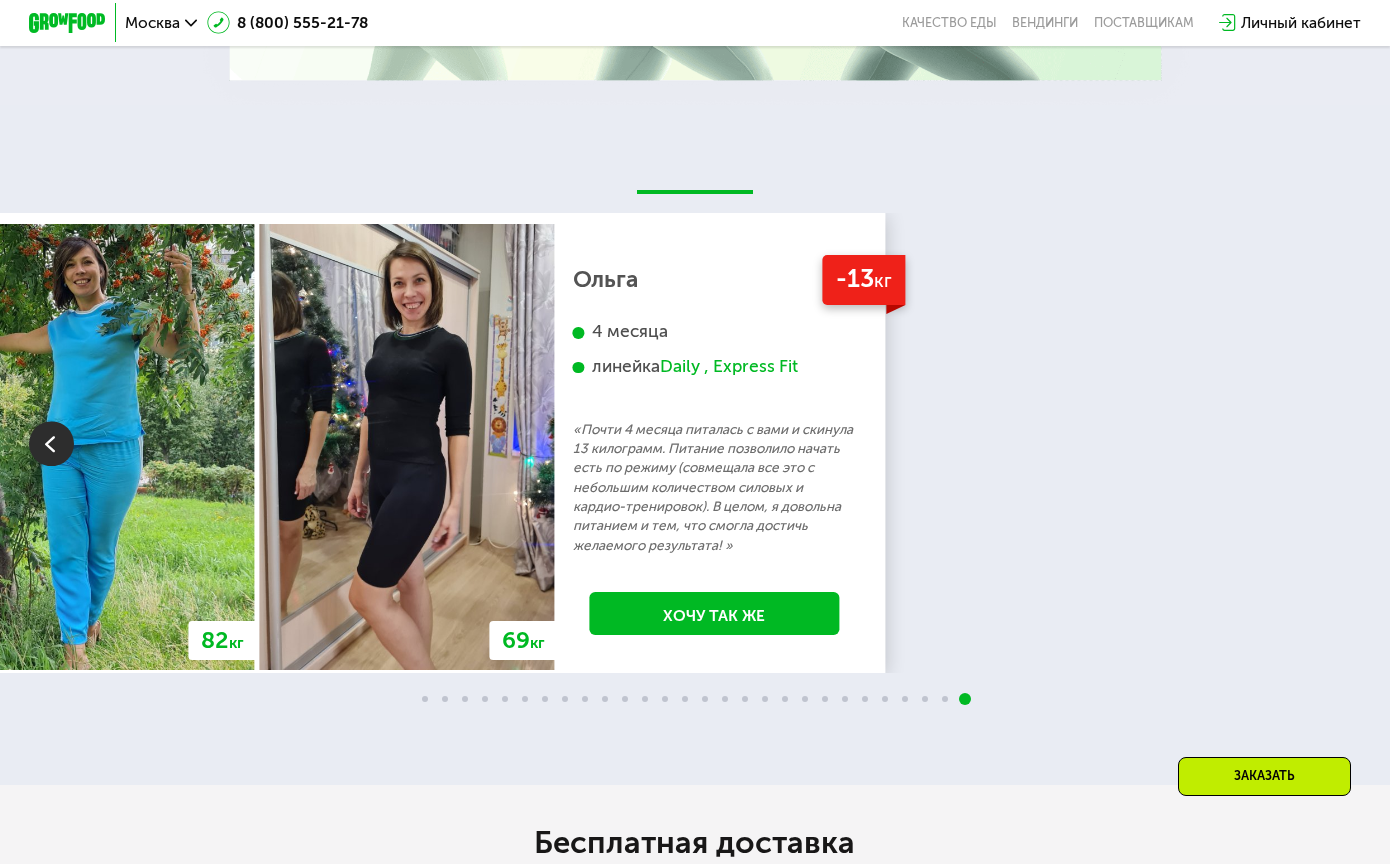 click on "70  кг 64  кг  -6  кг [FIRST], [AGE] 3 месяца  линейка   Fit, Super Fit «Питалась только Grow Food и кофе) Занималась с тренером два раза в неделю» Хочу так же 118  кг 113  кг  -5  кг [FIRST], [AGE] «Каждый день просыпался и мне казалось что хотя бы 50 или 100 грамм веса уходило.  И состояние мое было прекрасным от того что я реально видел эффект. В общем через недели три я весил 113.8 кг.  Это для меня очень хороший результат.  Я считаю что надо использовать это питание на постоянной основе» Хочу так же 67  кг 59  кг  -8  кг [FIRST], [AGE] 2,5 месяца  линейка  Daily Хочу так же 76  кг 71  кг  -5  кг 66" at bounding box center [695, 442] 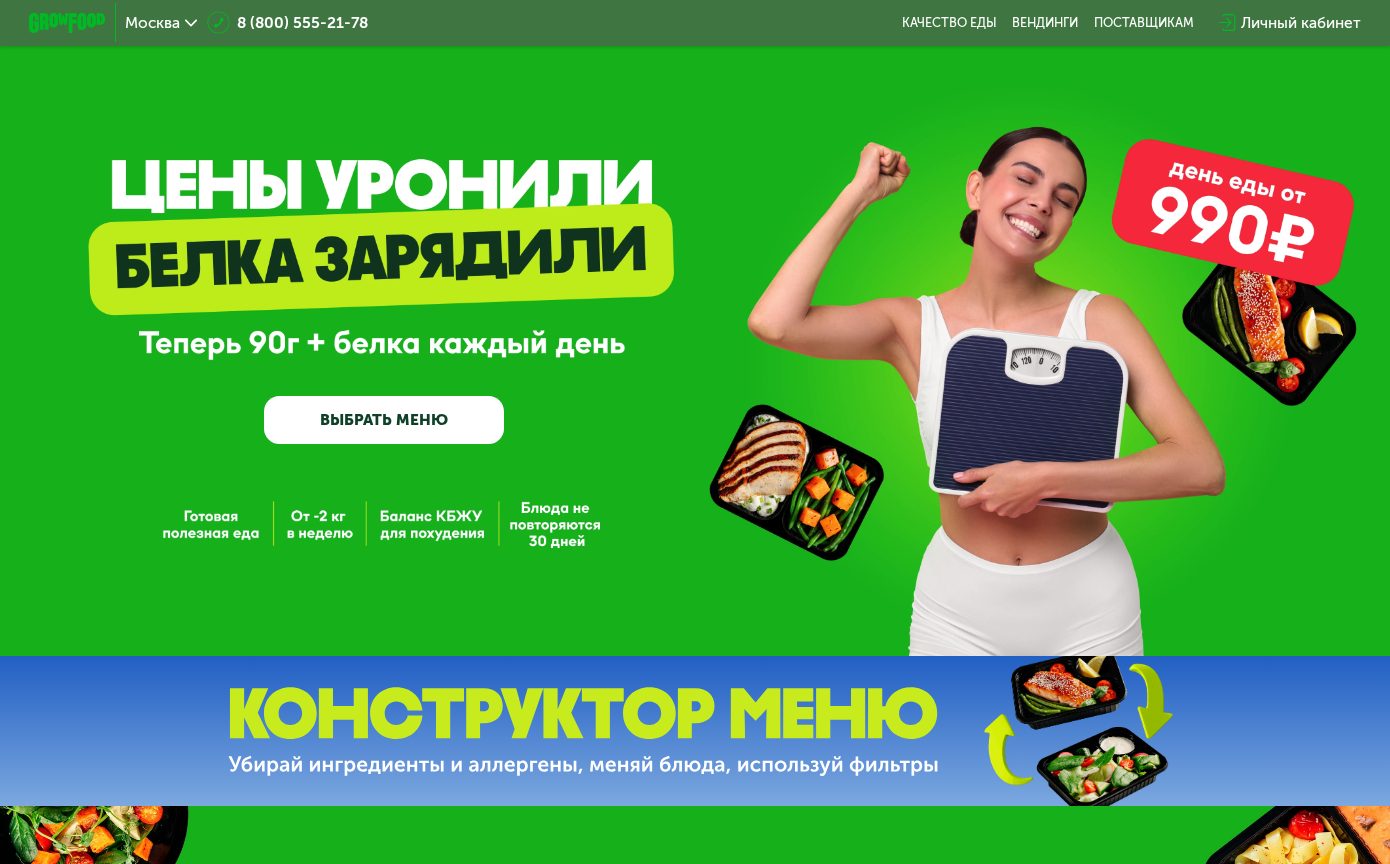 scroll, scrollTop: 0, scrollLeft: 0, axis: both 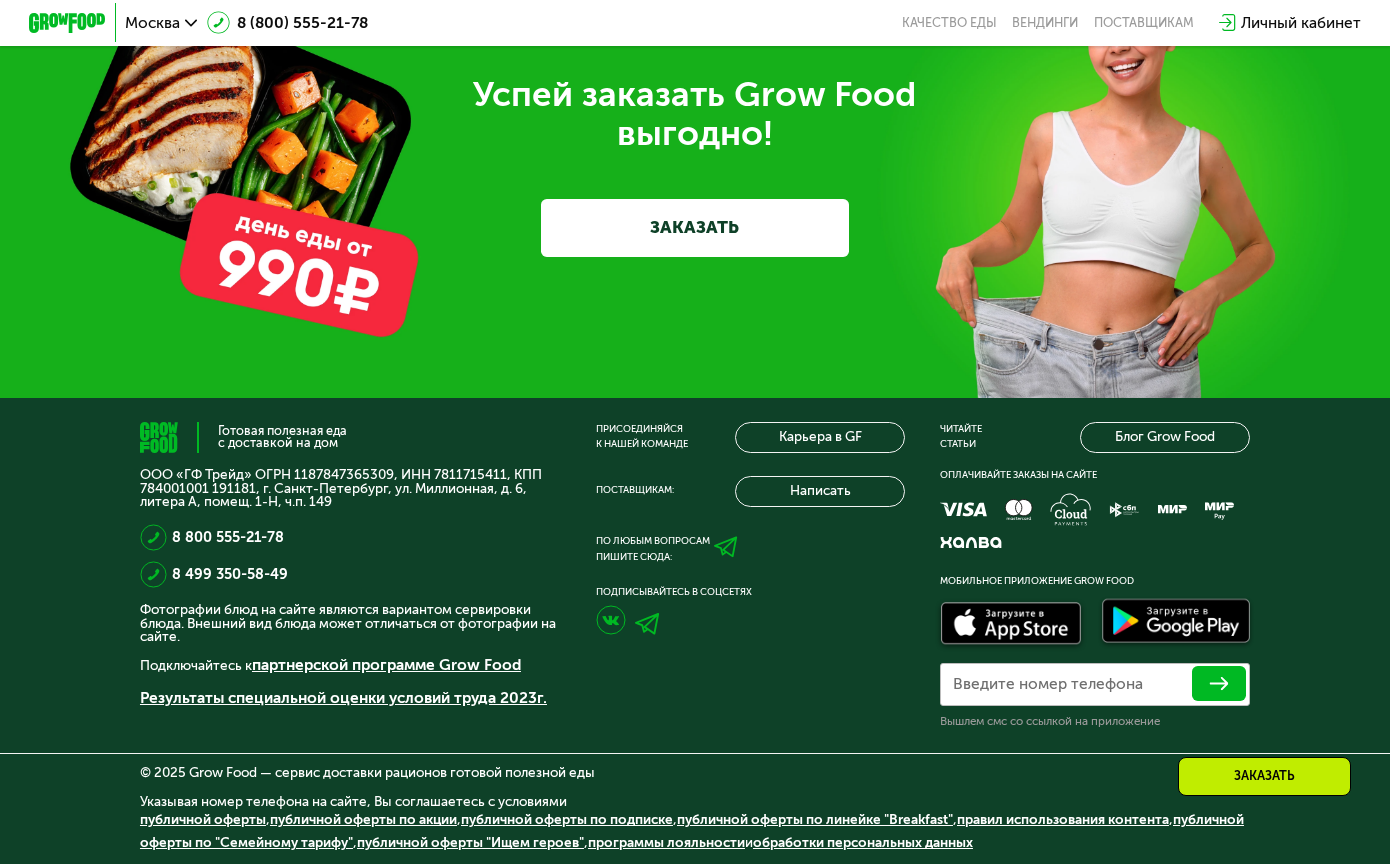 click on "ЗАКАЗАТЬ" at bounding box center (695, 228) 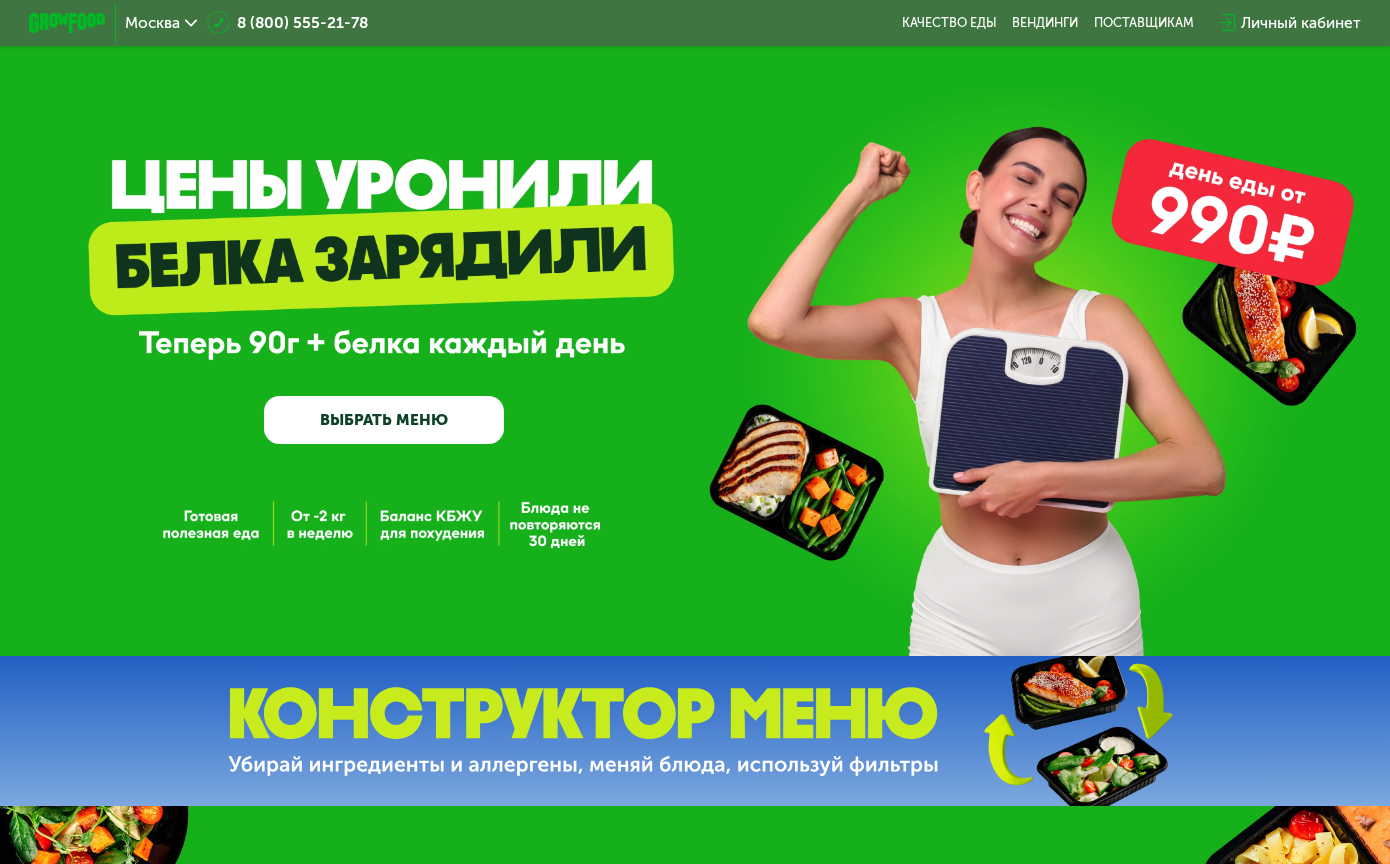scroll, scrollTop: 0, scrollLeft: 0, axis: both 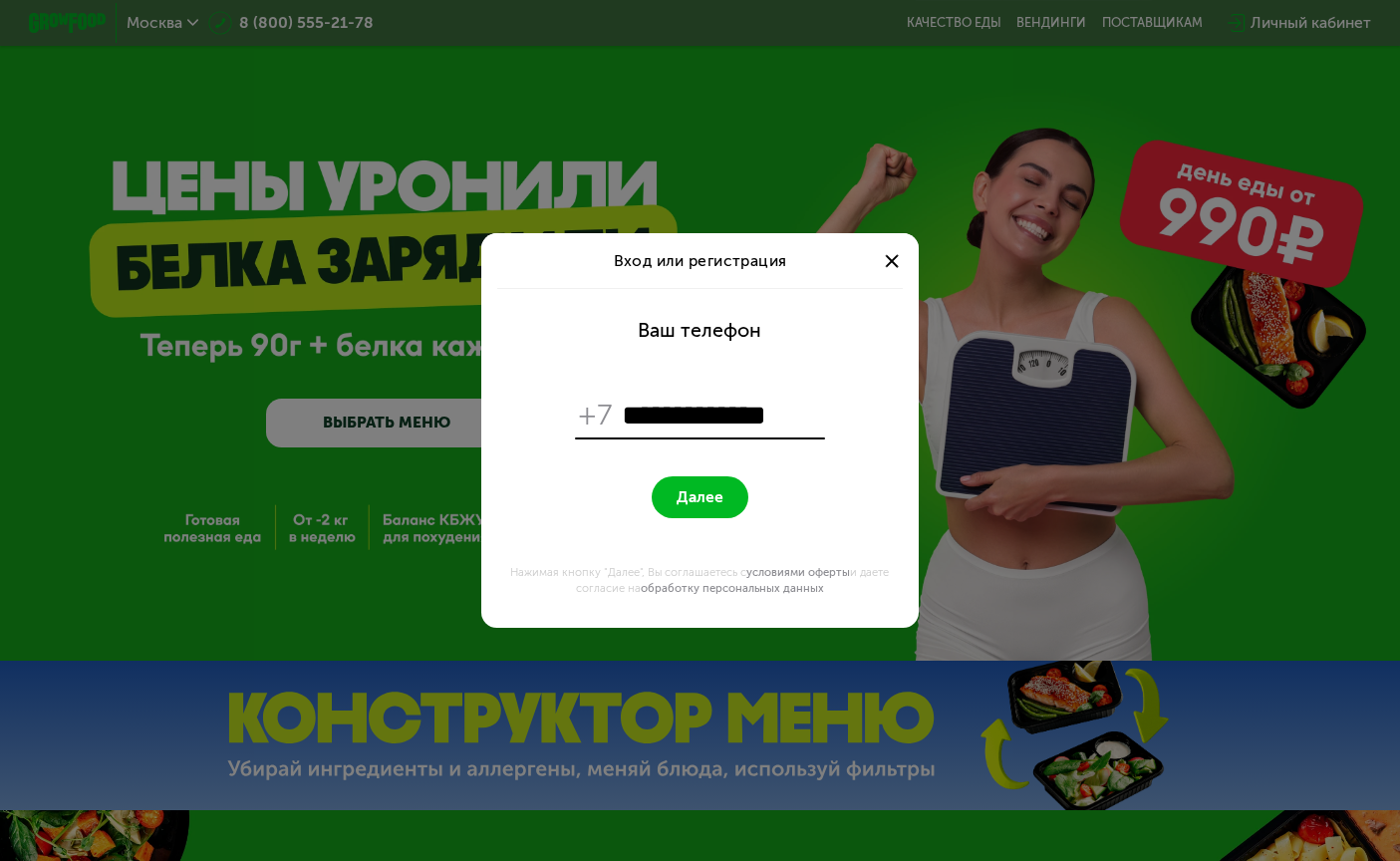 type on "**********" 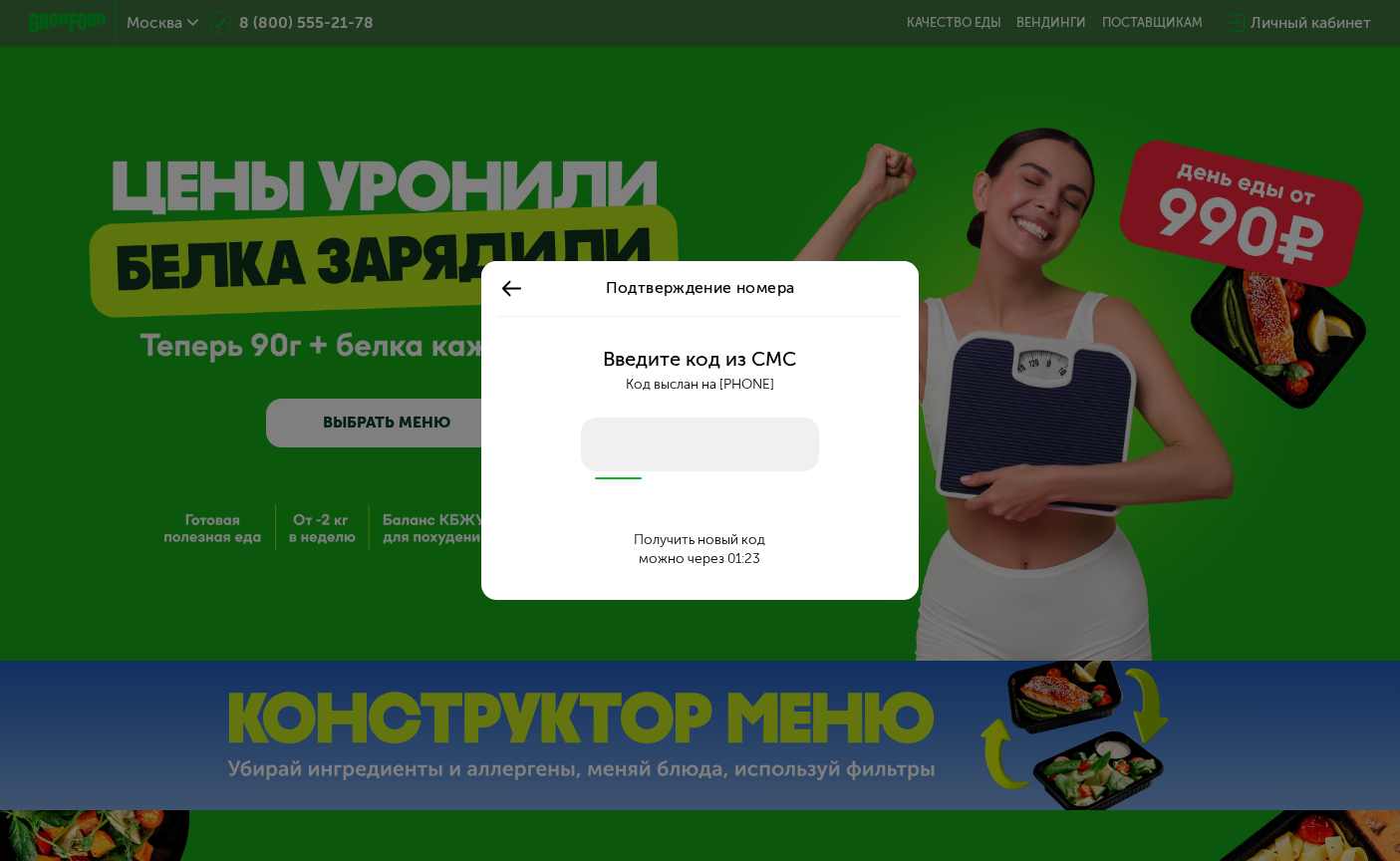 type on "****" 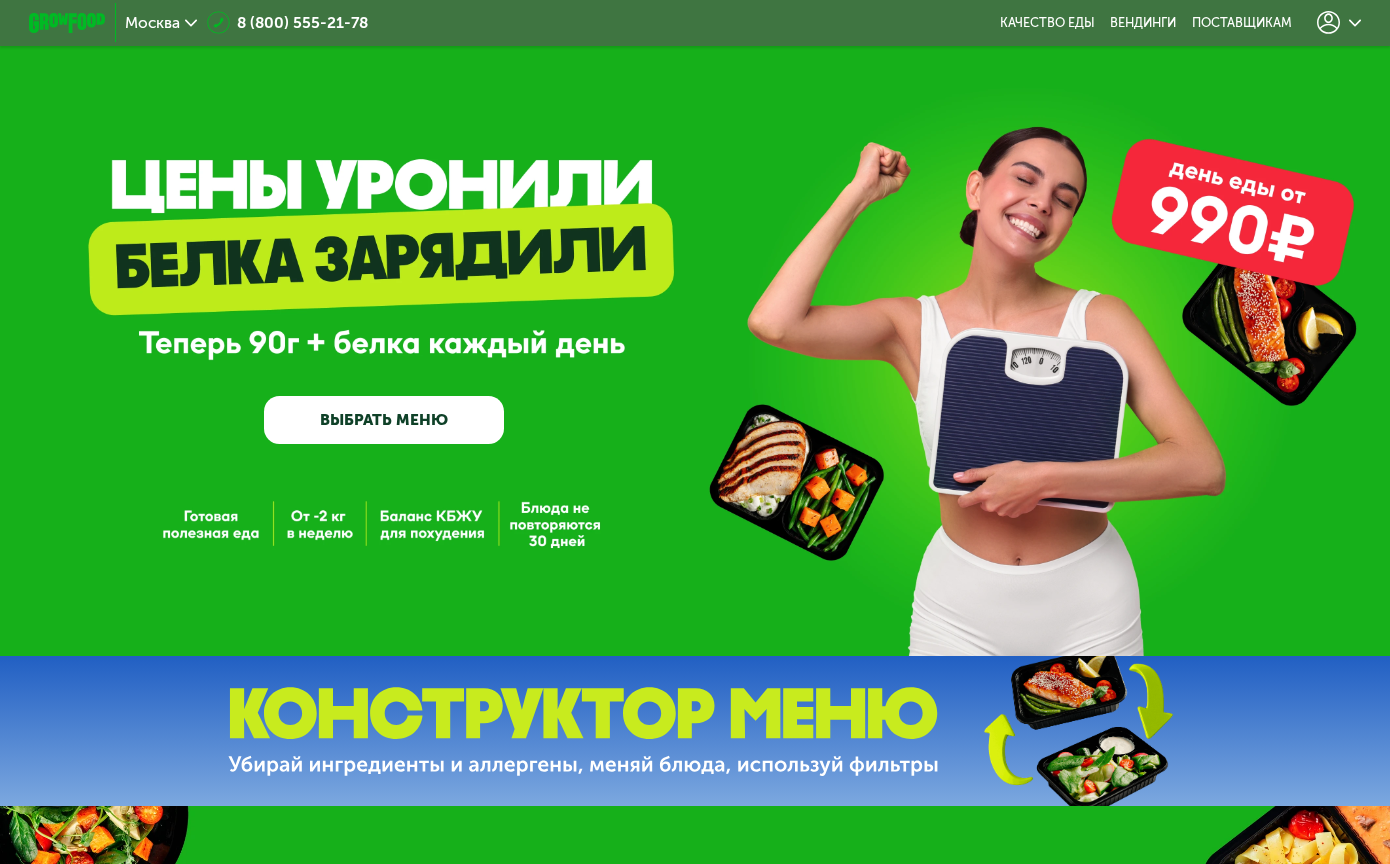 click 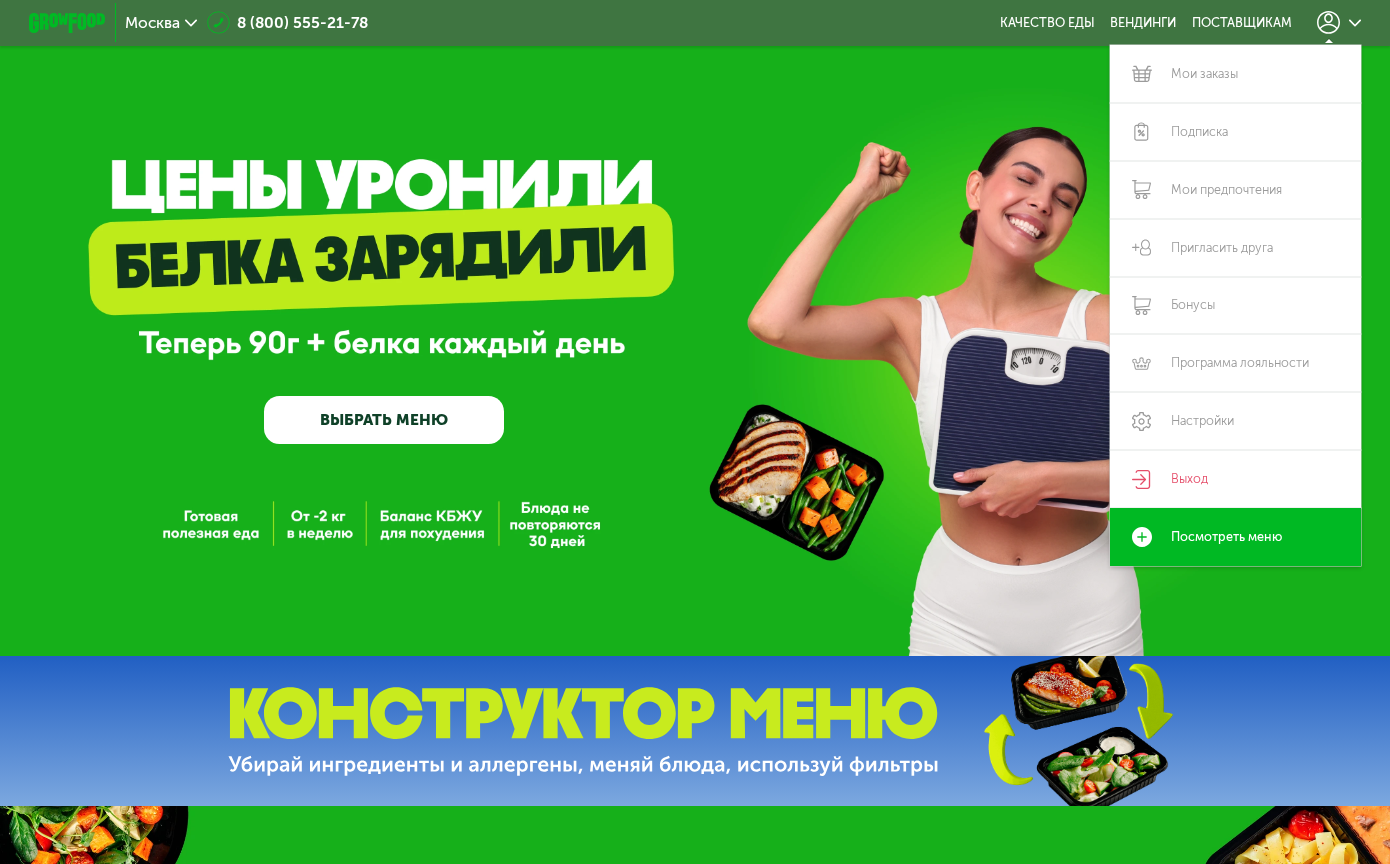 click on "GrowFood — доставка правильного питания  ВЫБРАТЬ МЕНЮ" at bounding box center [695, 328] 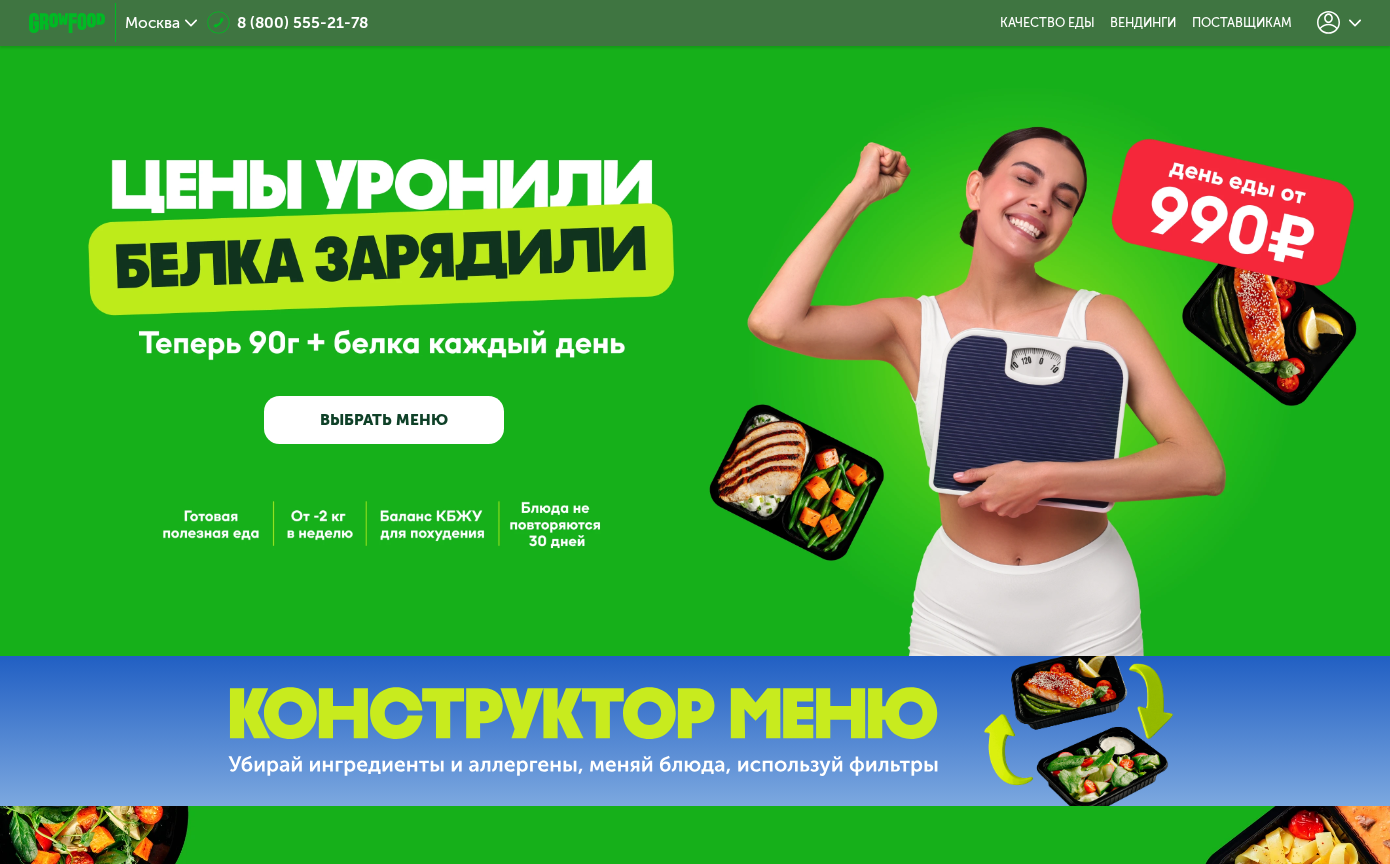 click at bounding box center [67, 23] 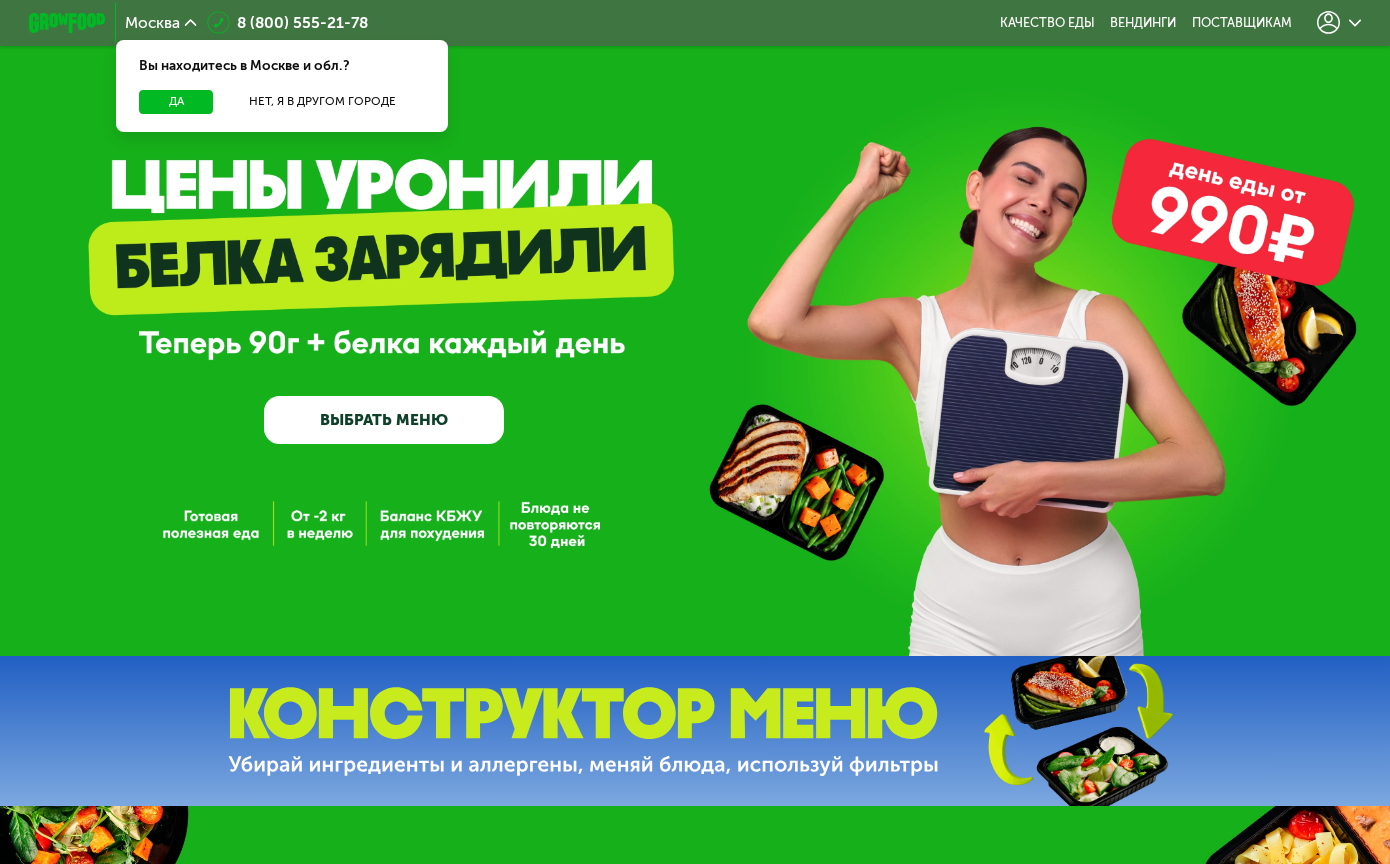 click on "GrowFood — доставка правильного питания  ВЫБРАТЬ МЕНЮ" at bounding box center [695, 328] 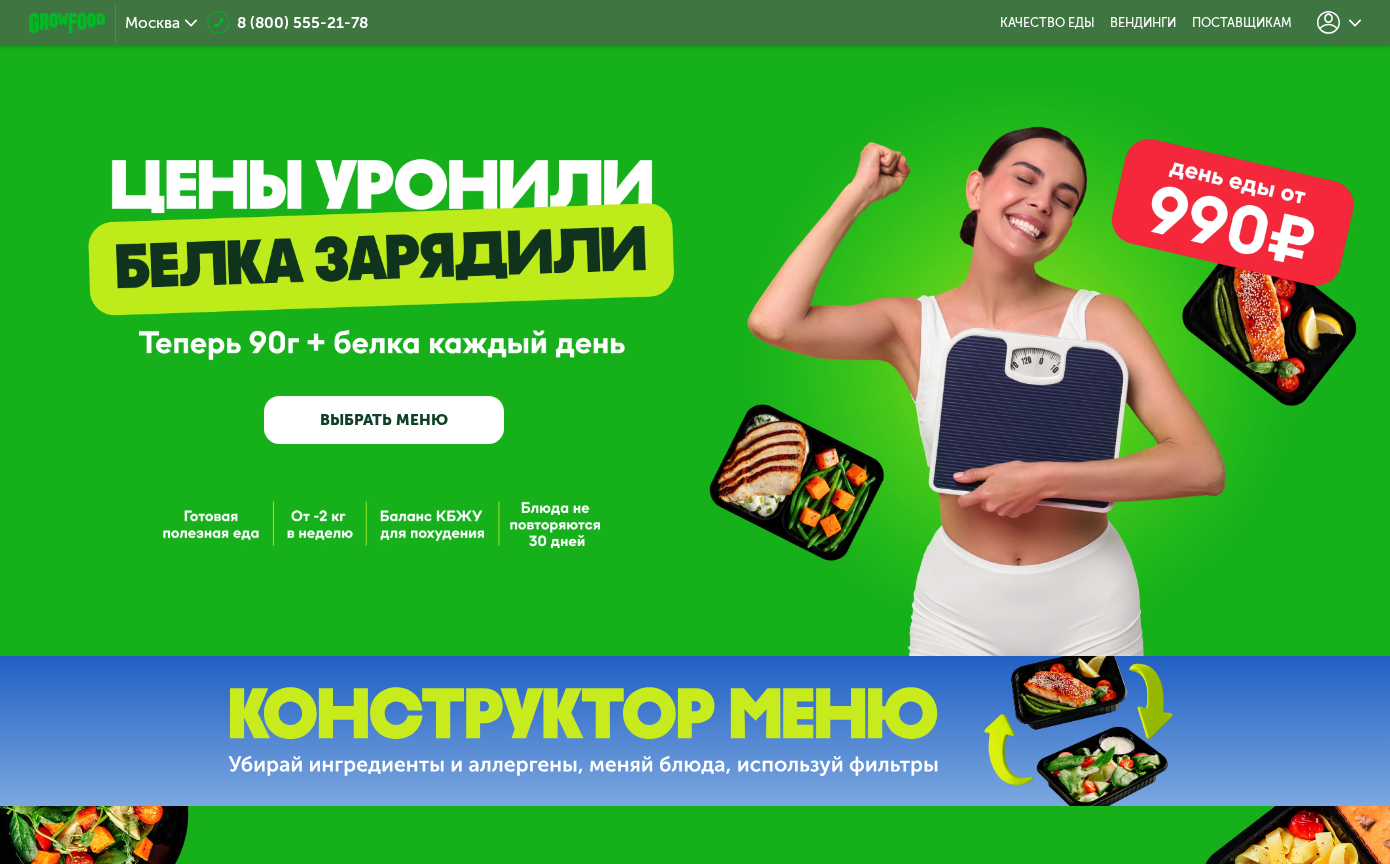 click on "GrowFood — доставка правильного питания  ВЫБРАТЬ МЕНЮ" at bounding box center [384, 333] 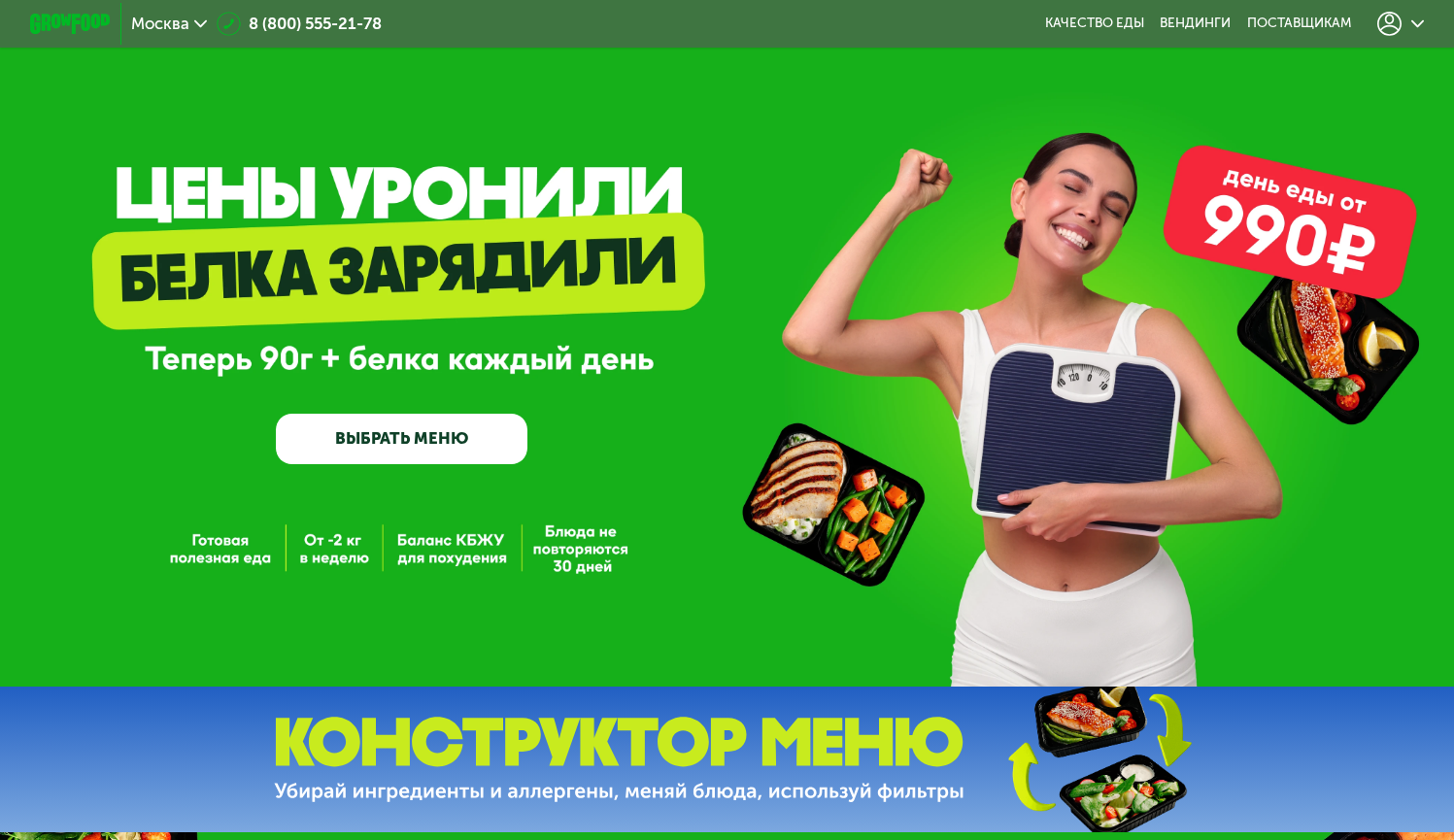 click on "ВЫБРАТЬ МЕНЮ" at bounding box center (401, 439) 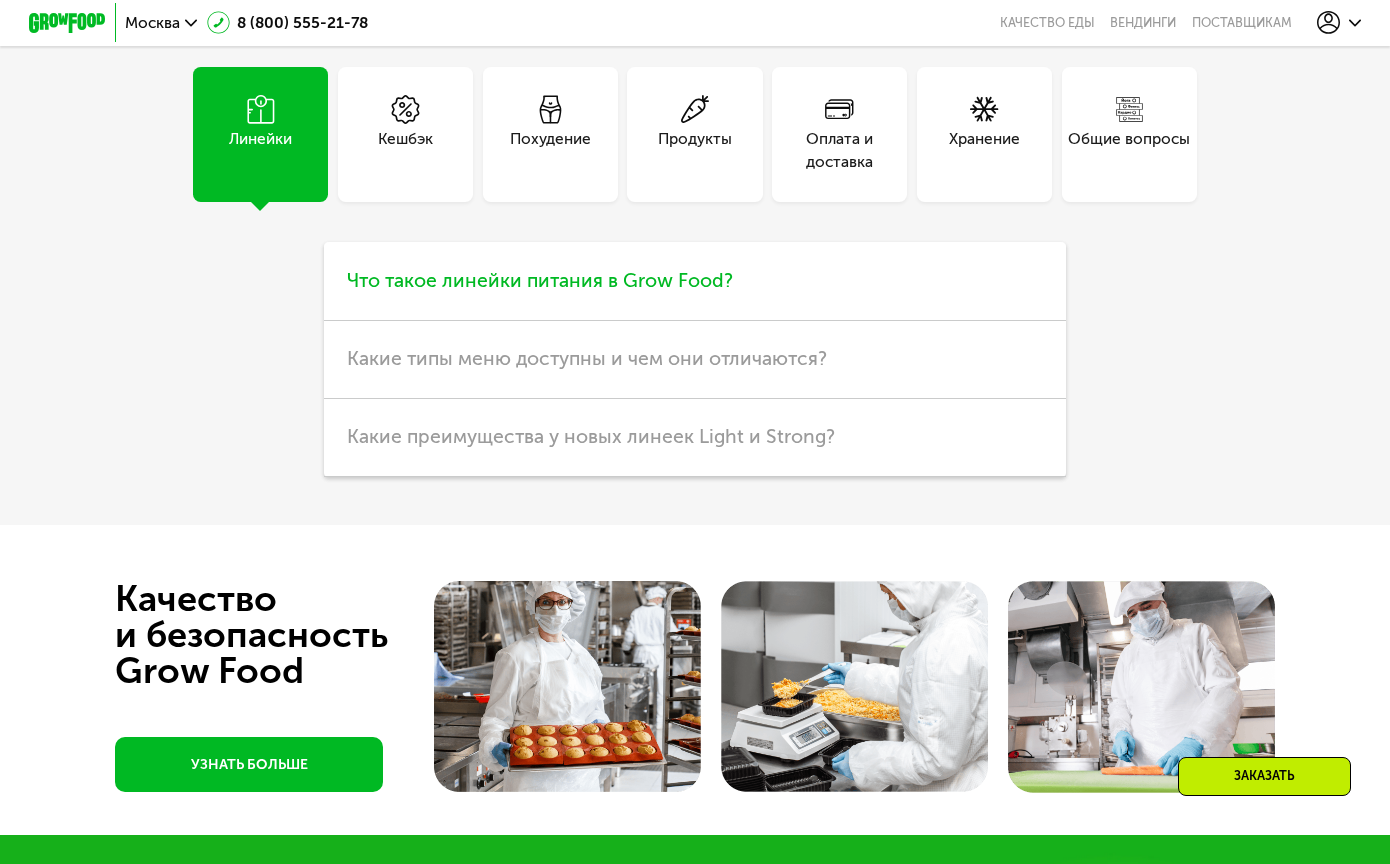 scroll, scrollTop: 3632, scrollLeft: 0, axis: vertical 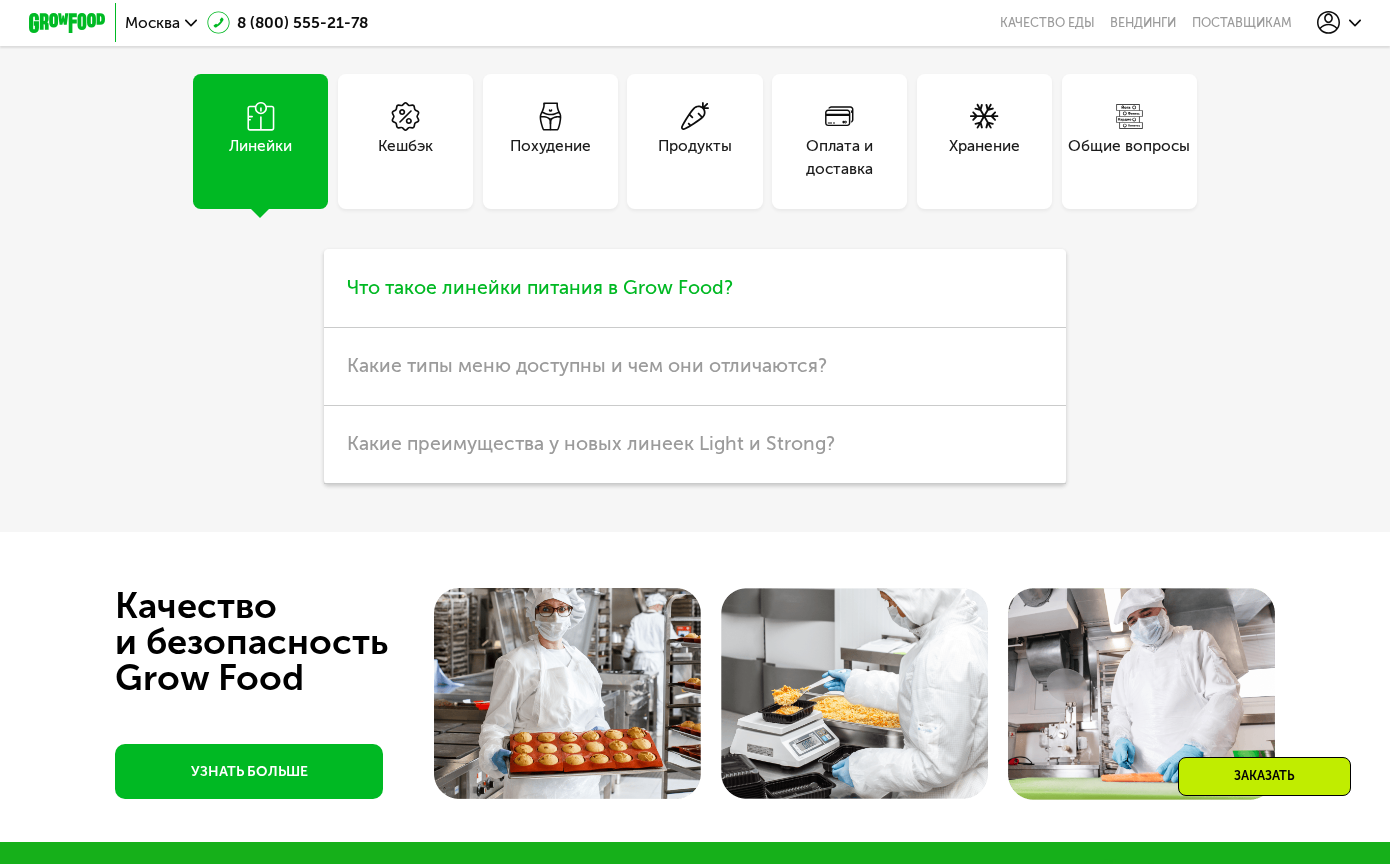 click on "Что такое линейки питания в Grow Food?" at bounding box center [694, 288] 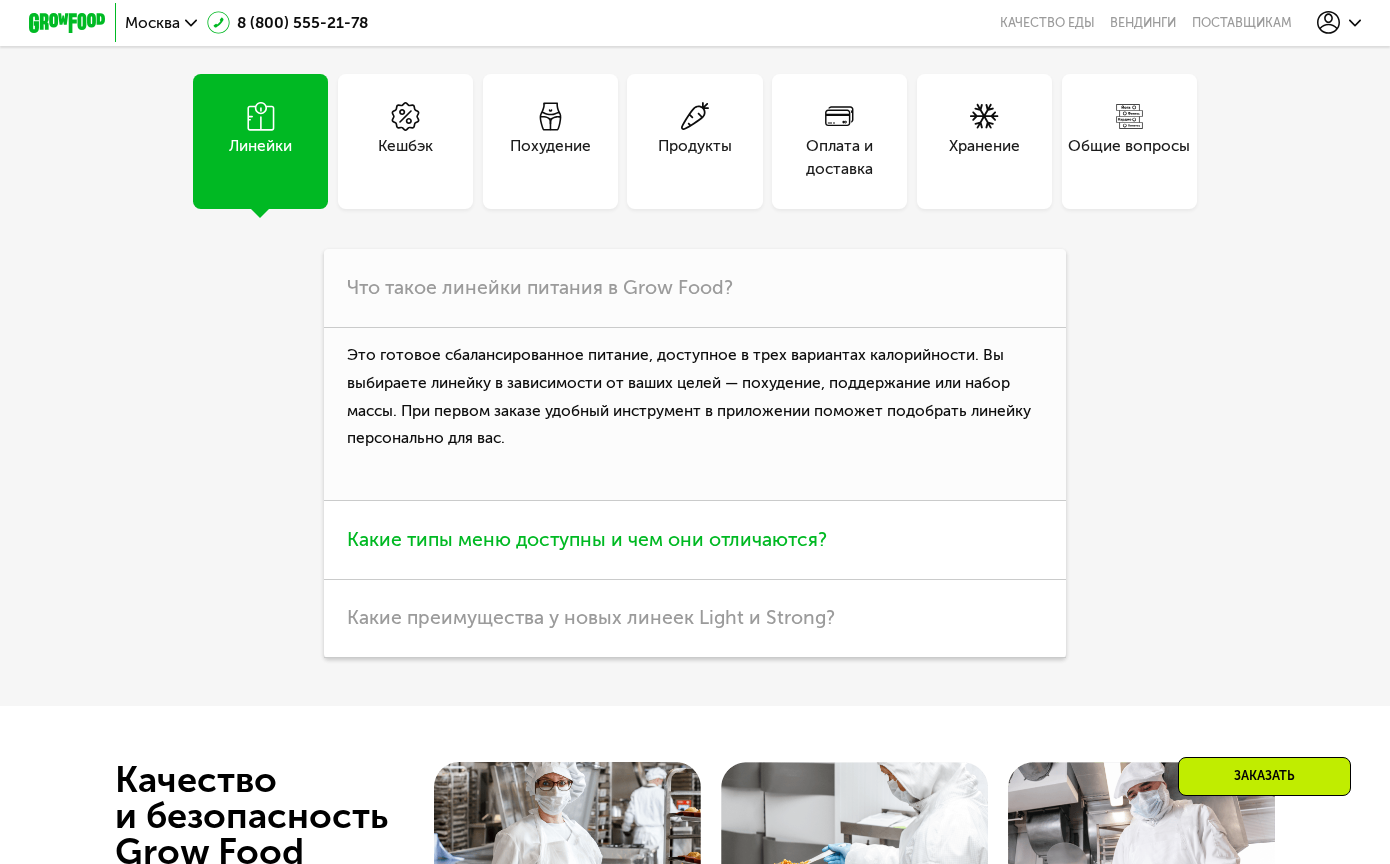 click on "Какие типы меню доступны и чем они отличаются?" at bounding box center [587, 539] 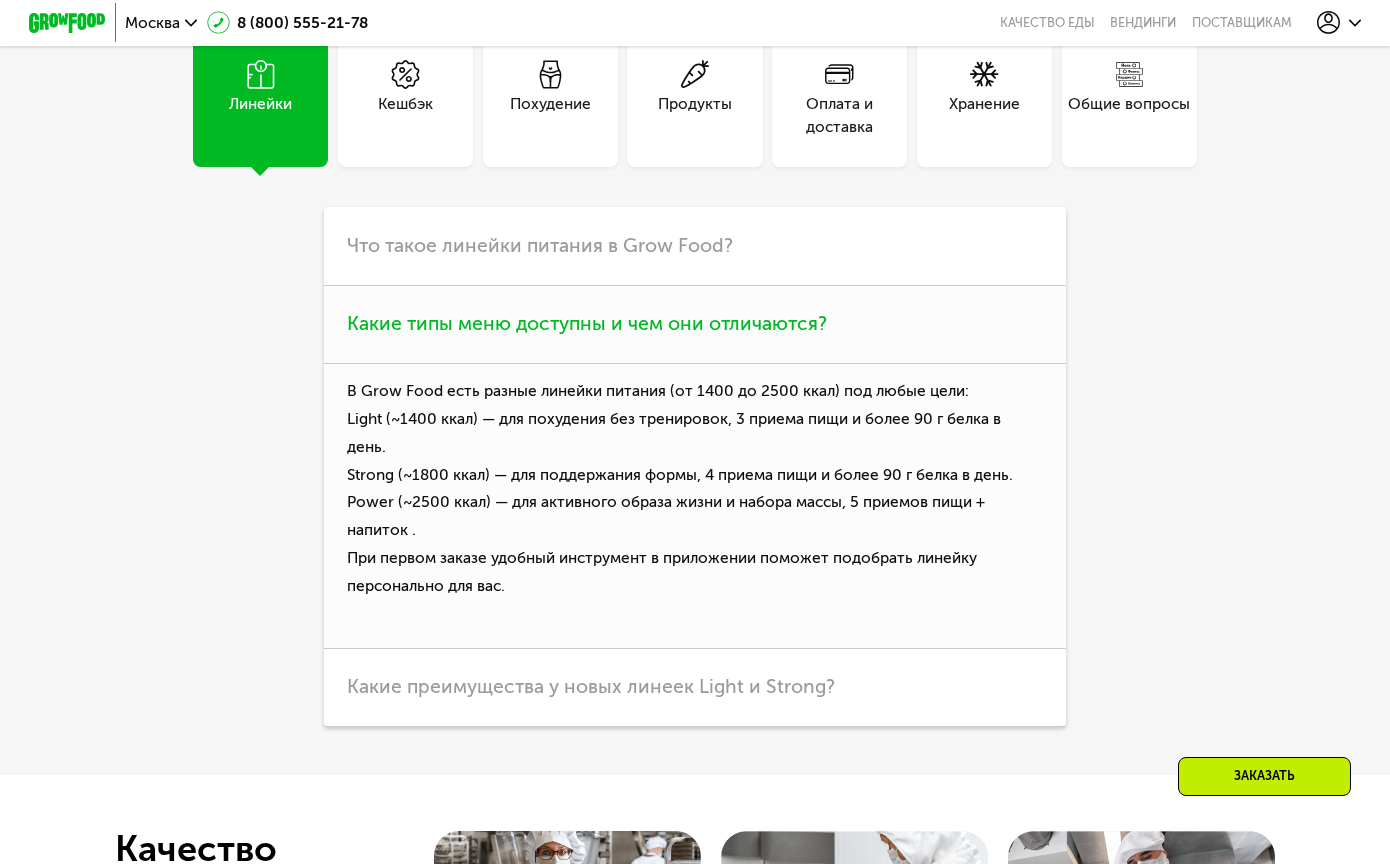 scroll, scrollTop: 3677, scrollLeft: 0, axis: vertical 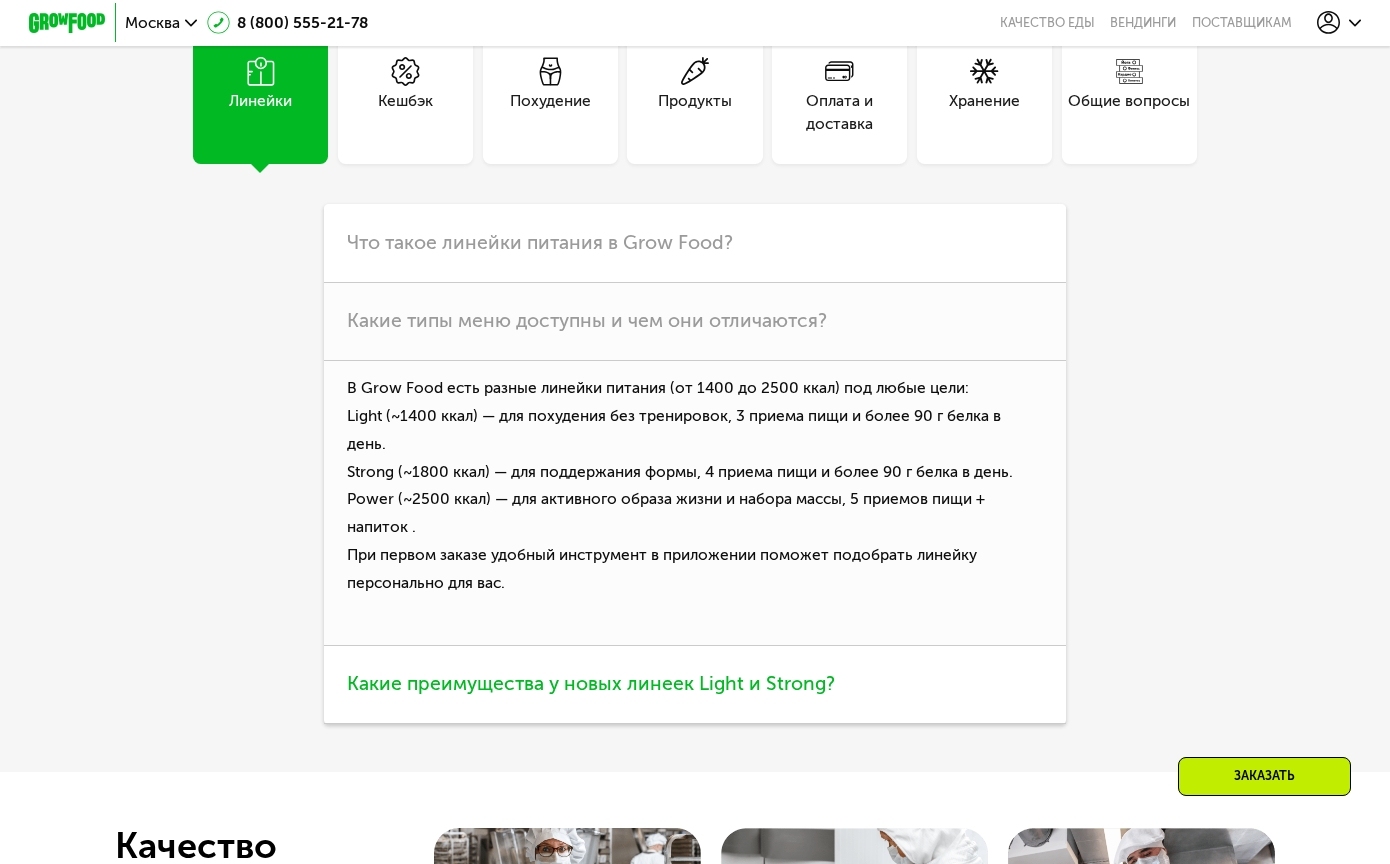 click on "Какие преимущества у новых линеек Light и Strong?" at bounding box center [591, 683] 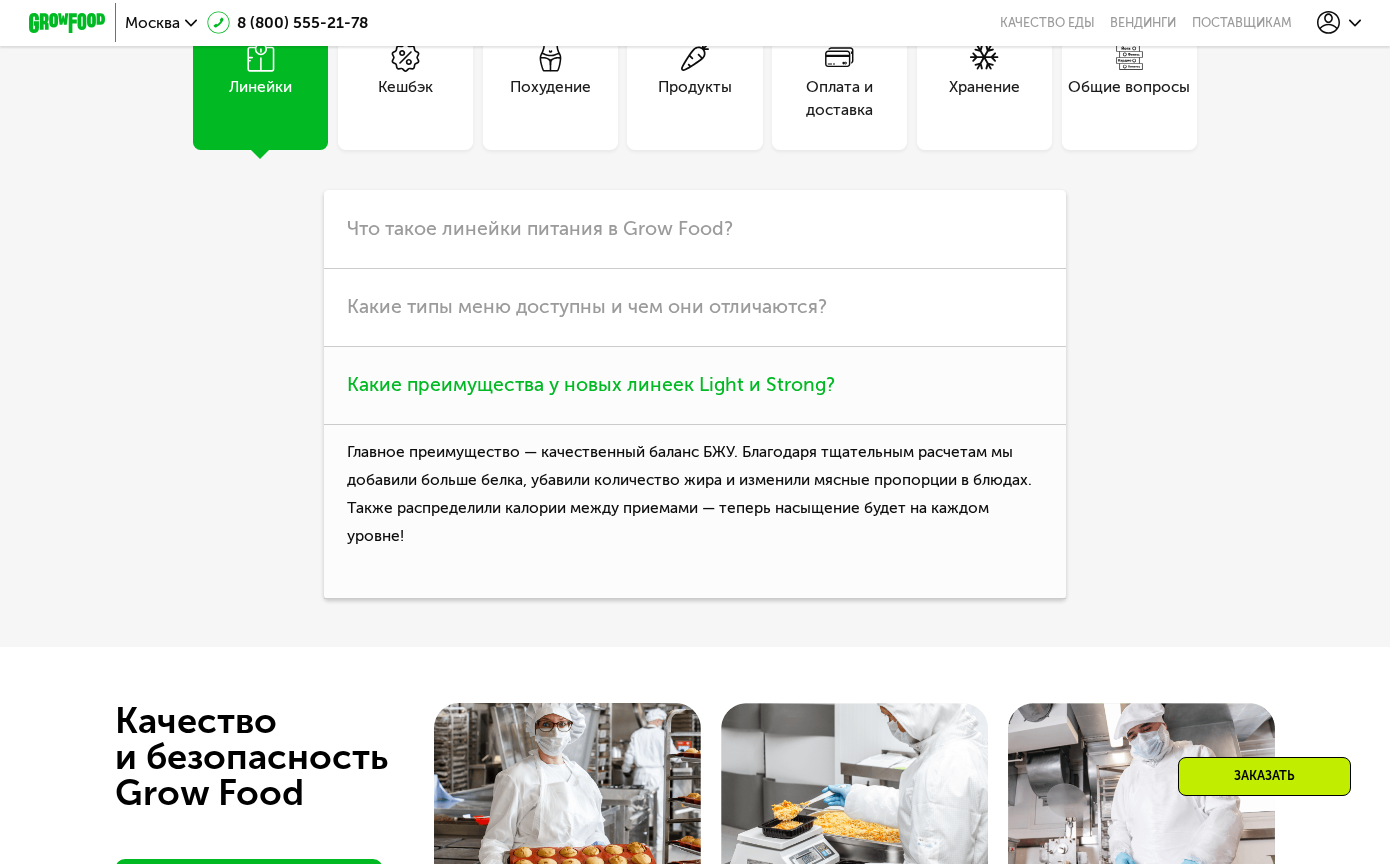 scroll, scrollTop: 3691, scrollLeft: 0, axis: vertical 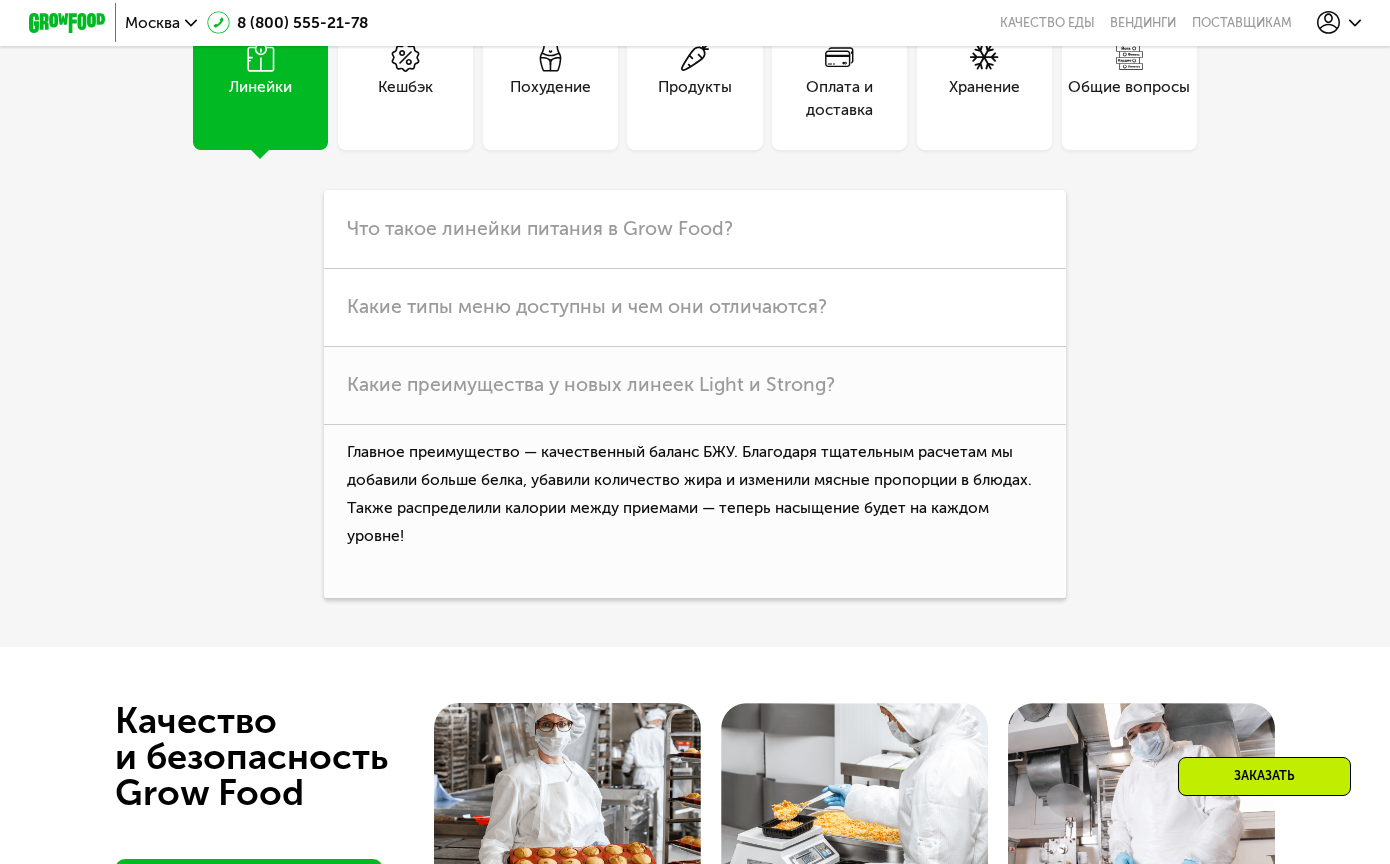click on "Кешбэк" at bounding box center [405, 98] 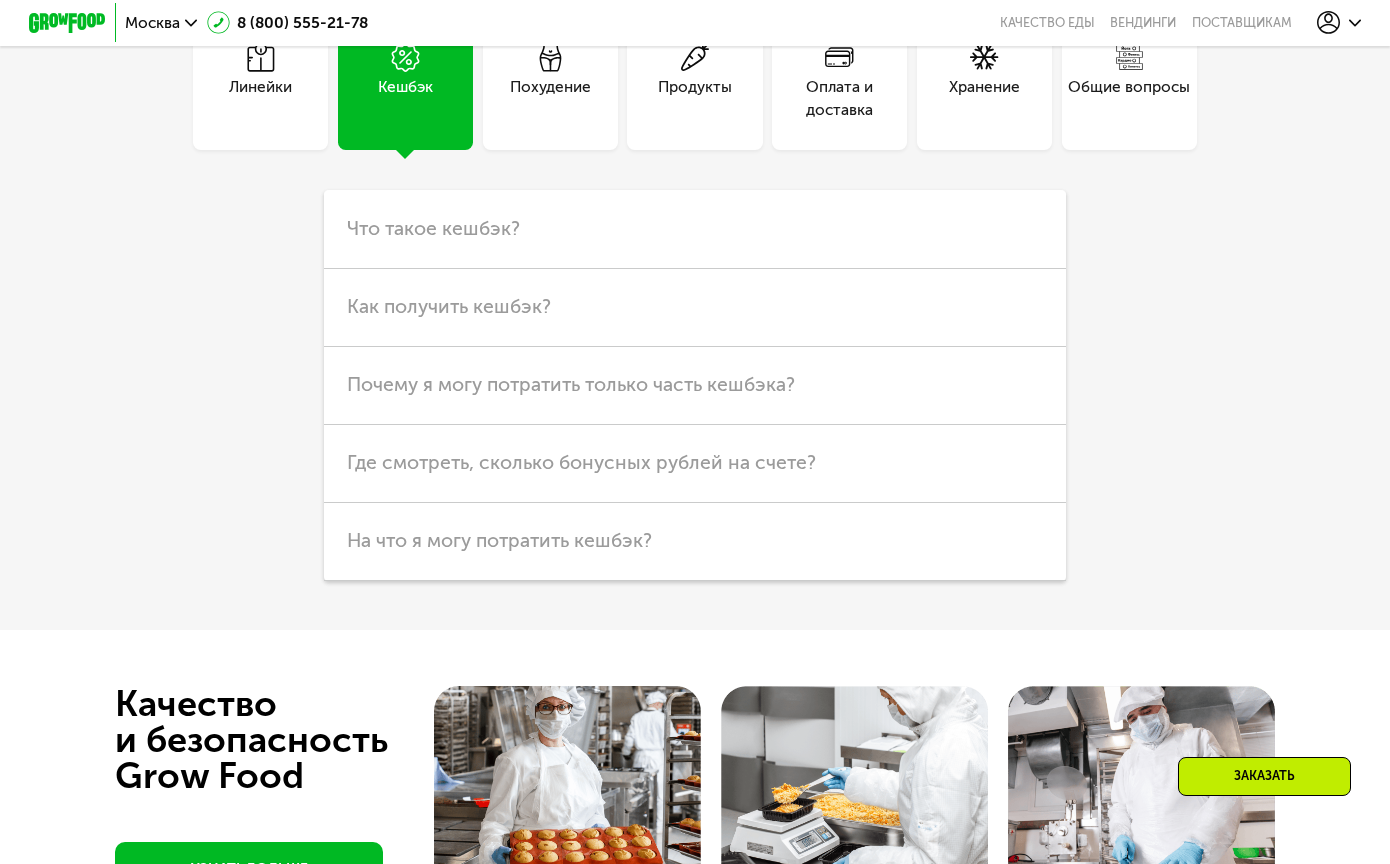 click on "Похудение" at bounding box center [550, 98] 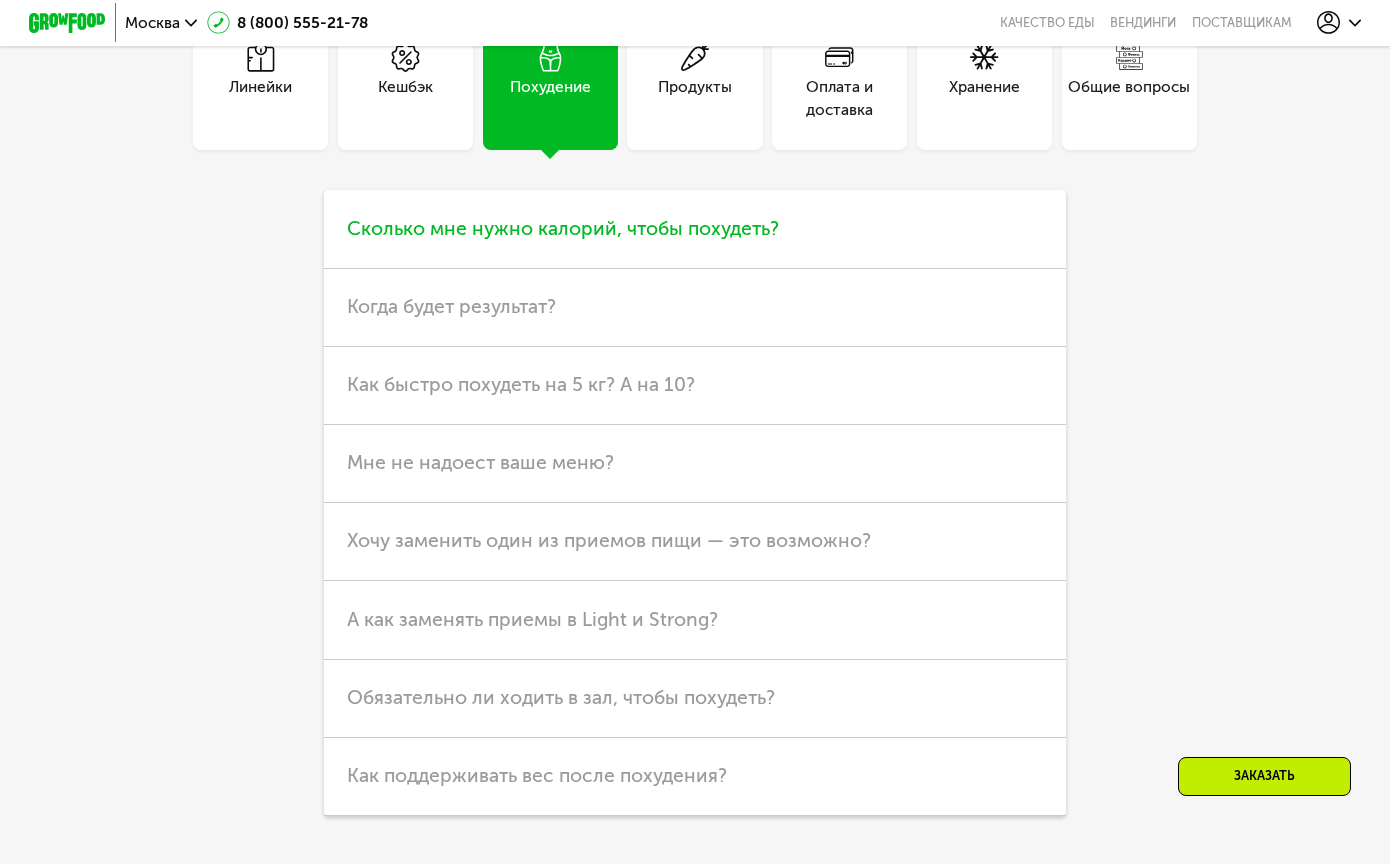 click on "Сколько мне нужно калорий, чтобы похудеть?" at bounding box center (563, 228) 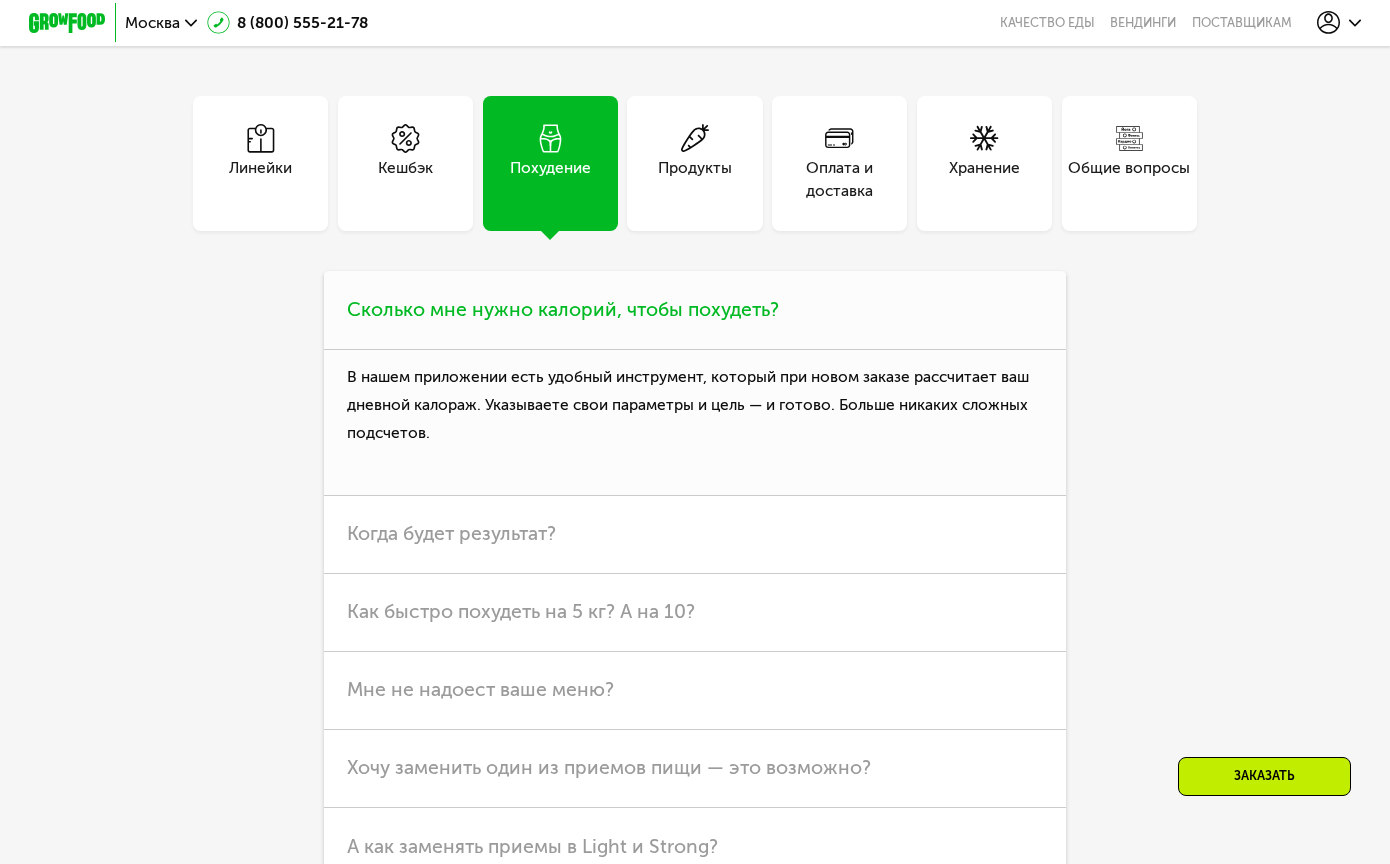 scroll, scrollTop: 3606, scrollLeft: 0, axis: vertical 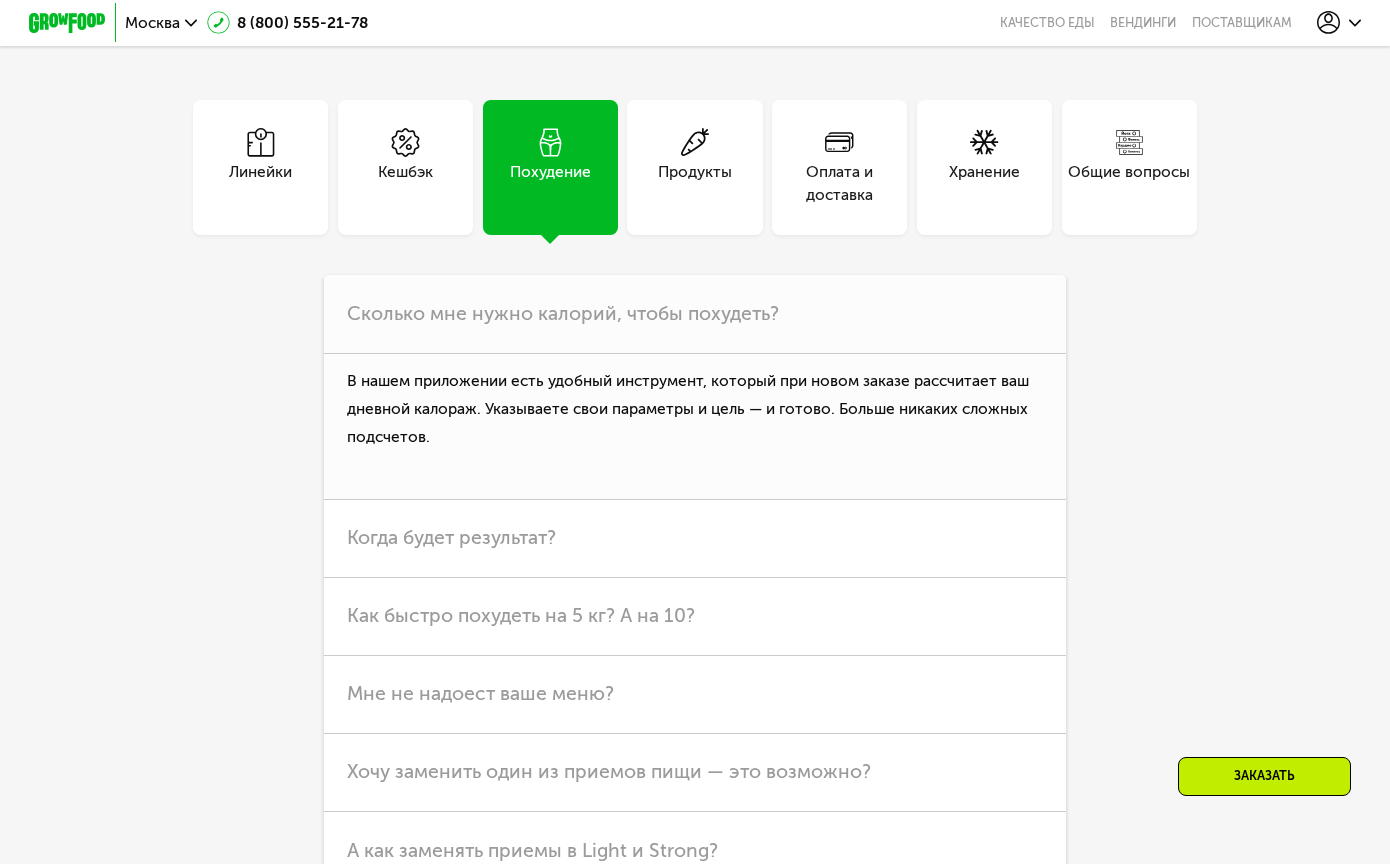 click on "Продукты" at bounding box center [694, 167] 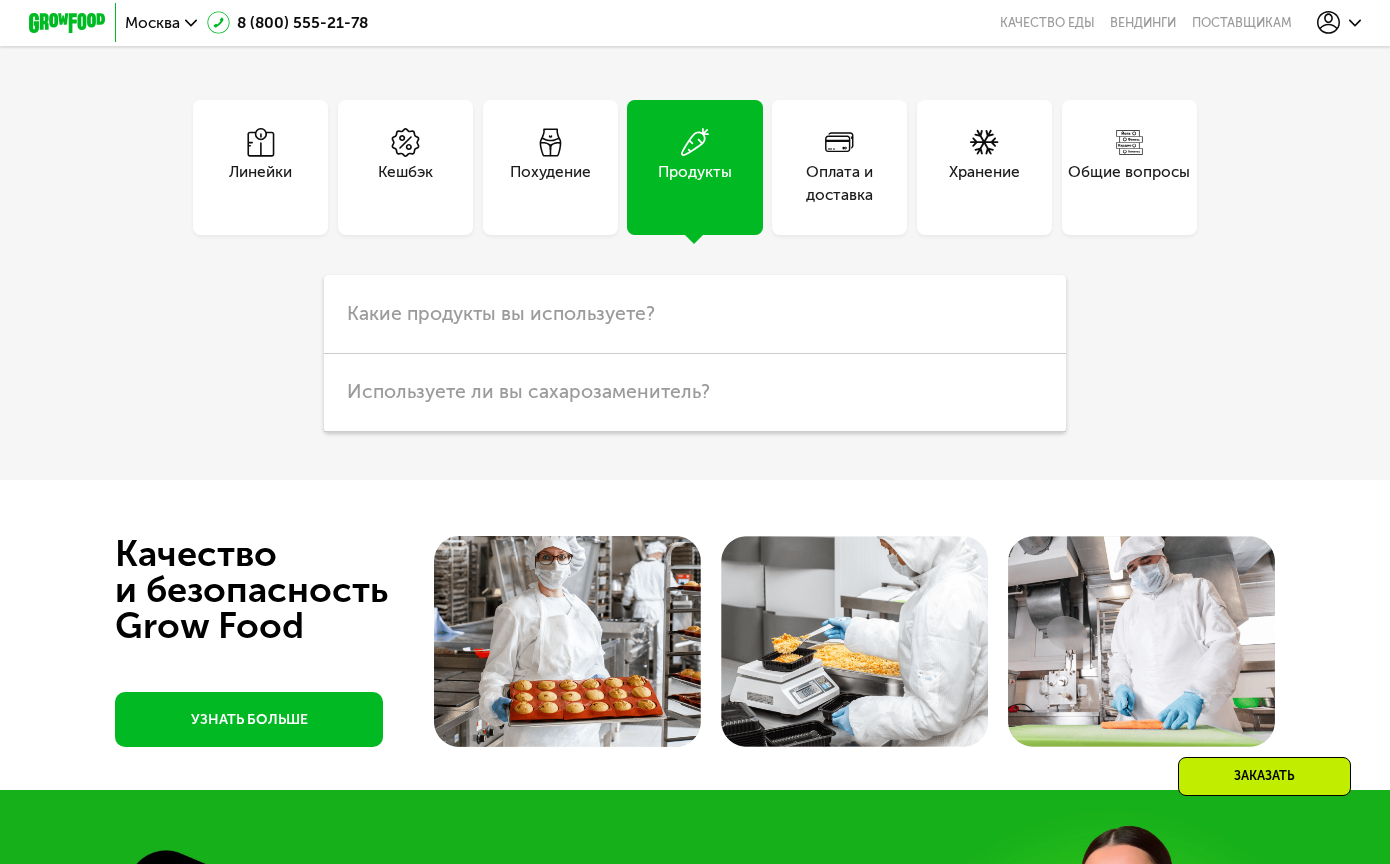 click on "Оплата и доставка" at bounding box center (839, 183) 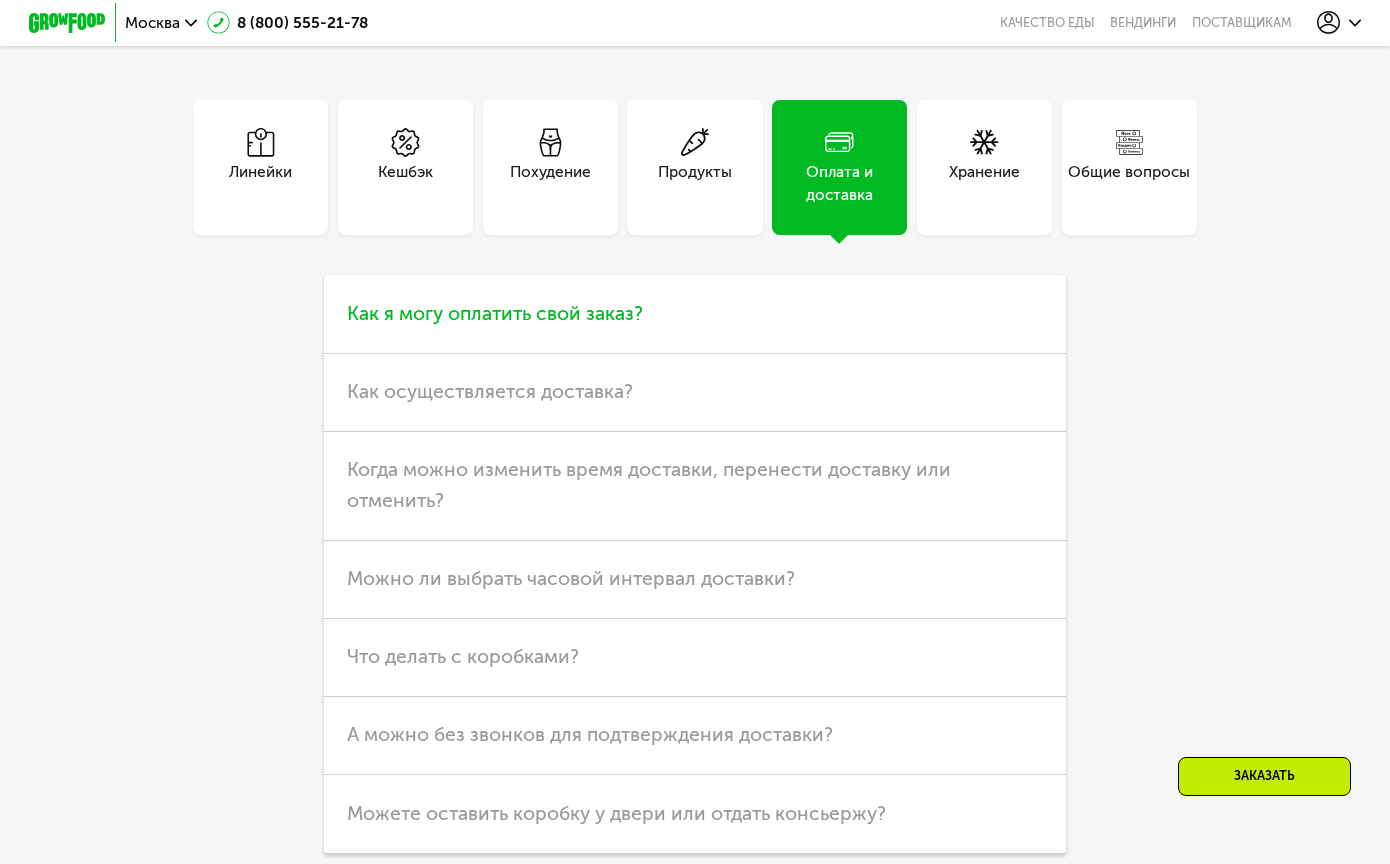 click on "Как я могу оплатить свой заказ?" at bounding box center (694, 314) 